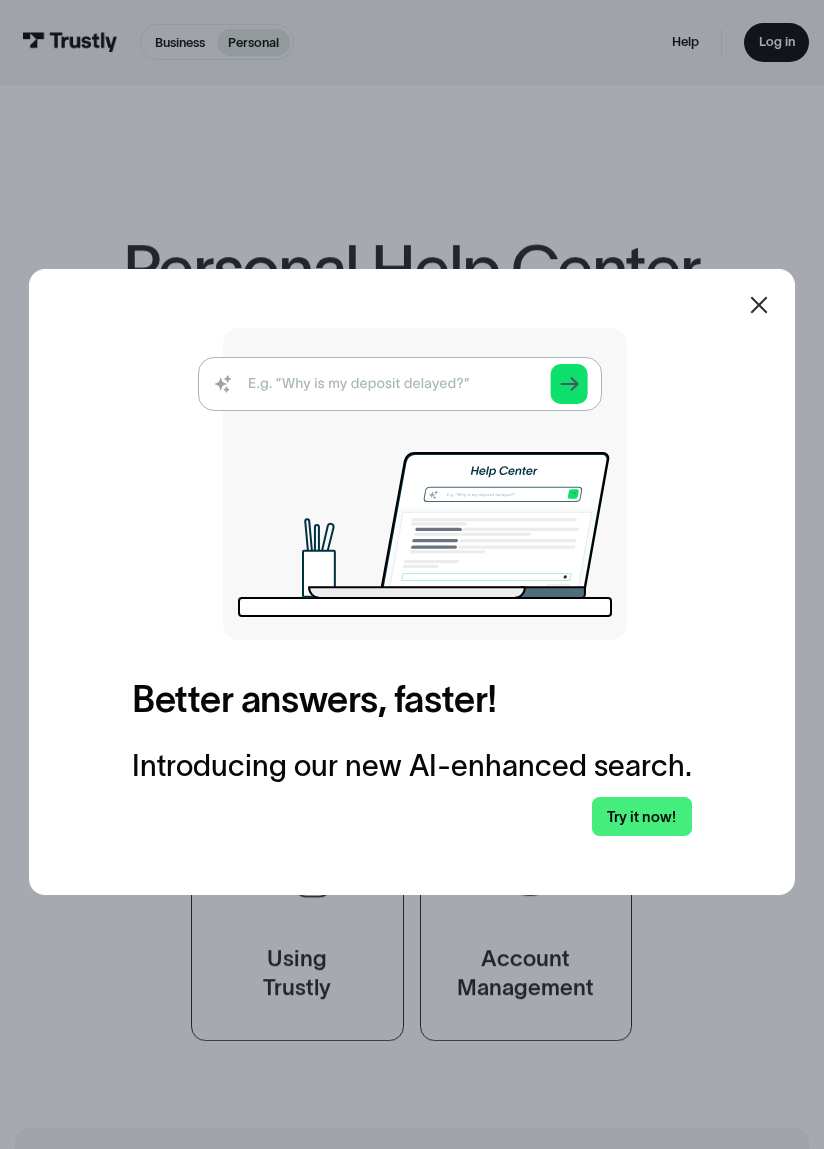 scroll, scrollTop: 0, scrollLeft: 0, axis: both 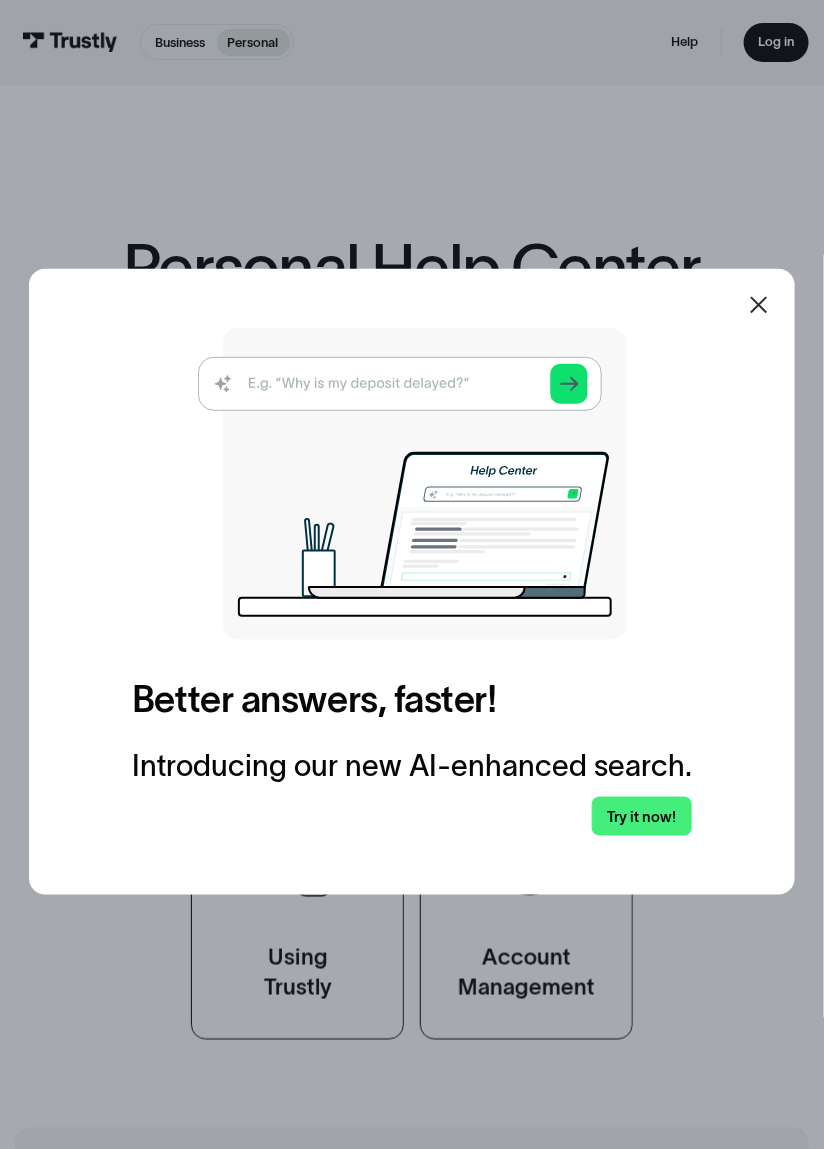 click at bounding box center (412, 484) 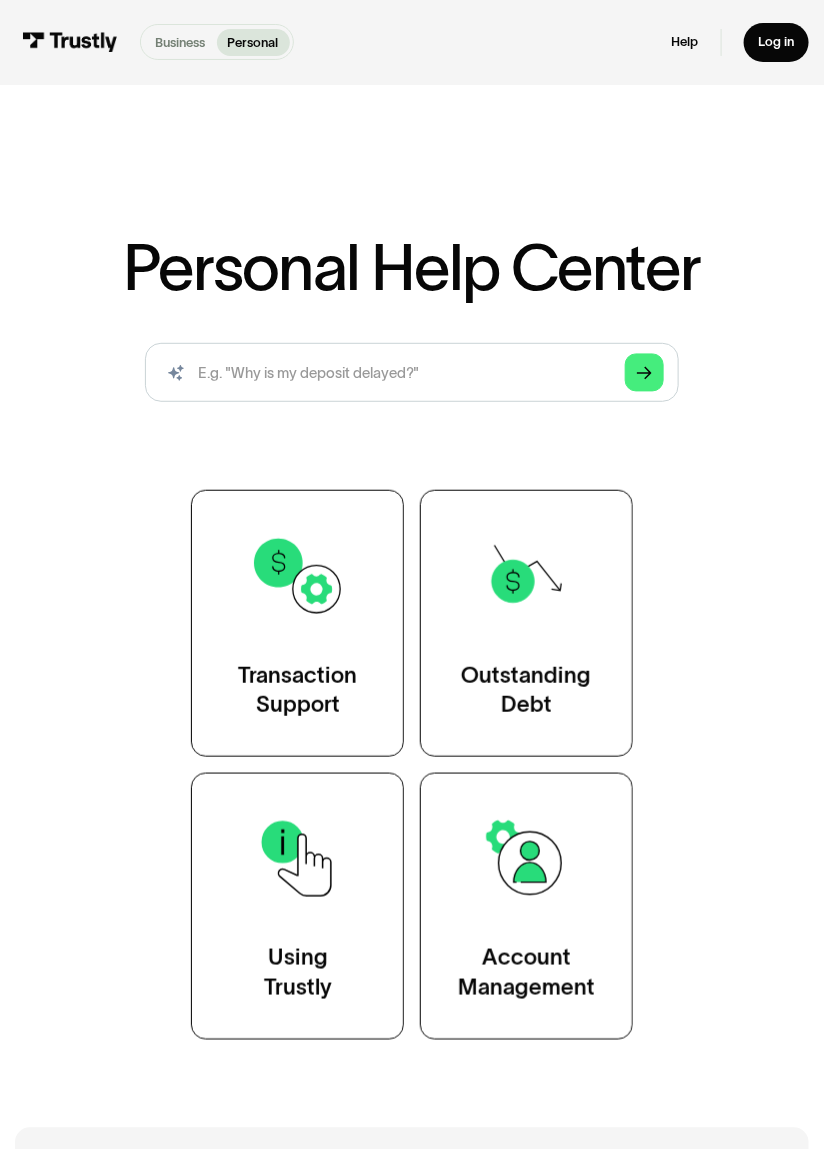click on "••••••••" at bounding box center [180, 42] 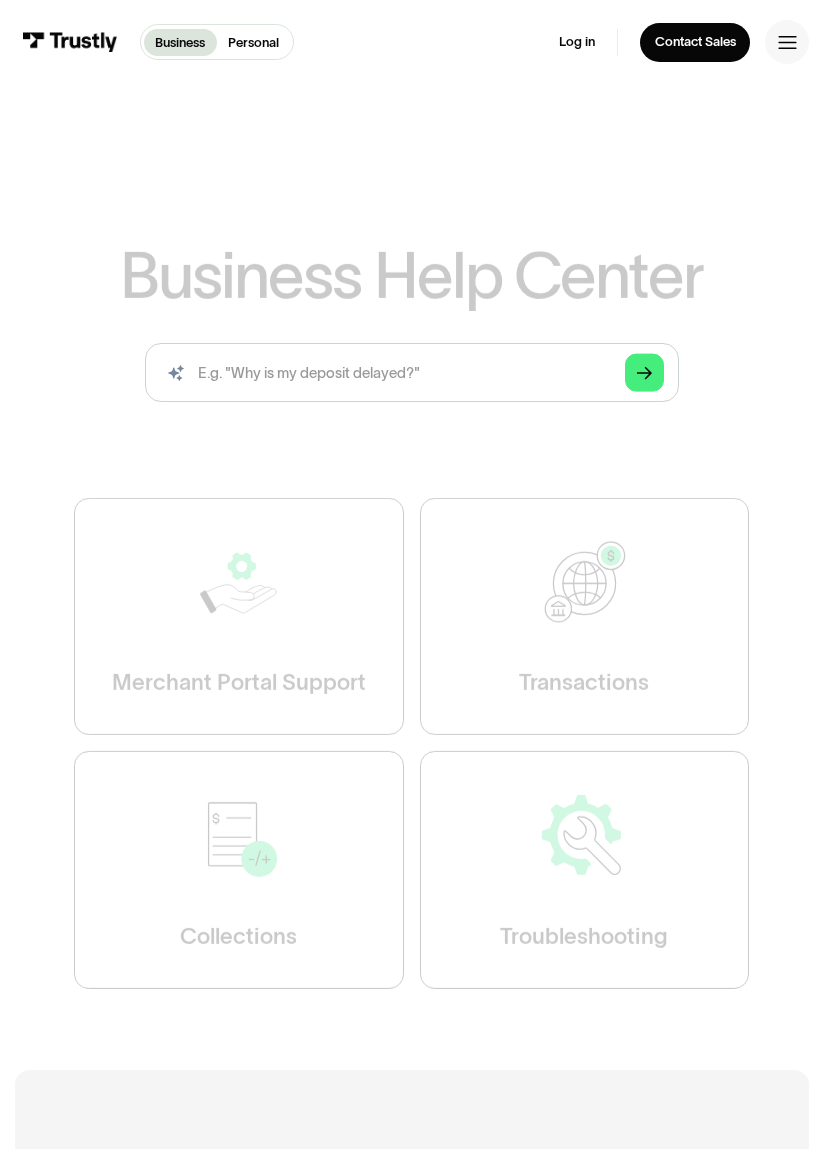 scroll, scrollTop: 0, scrollLeft: 0, axis: both 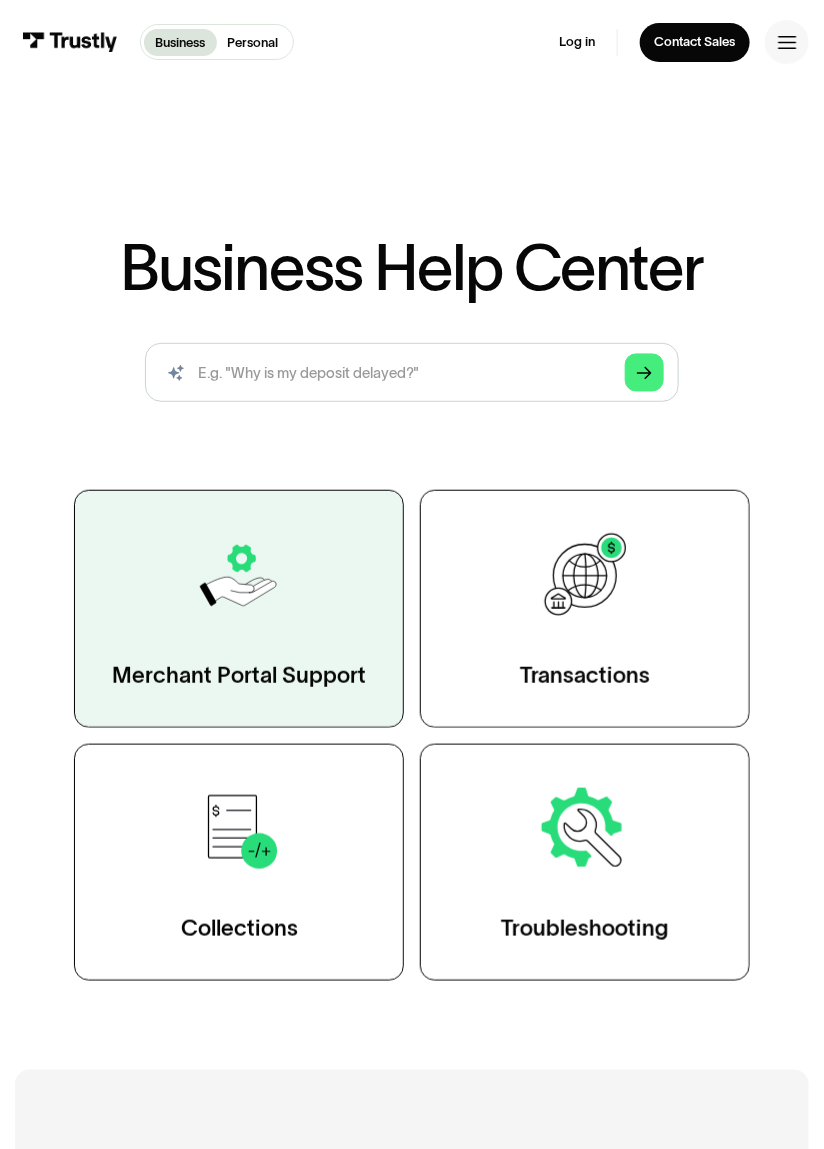 click at bounding box center [239, 576] 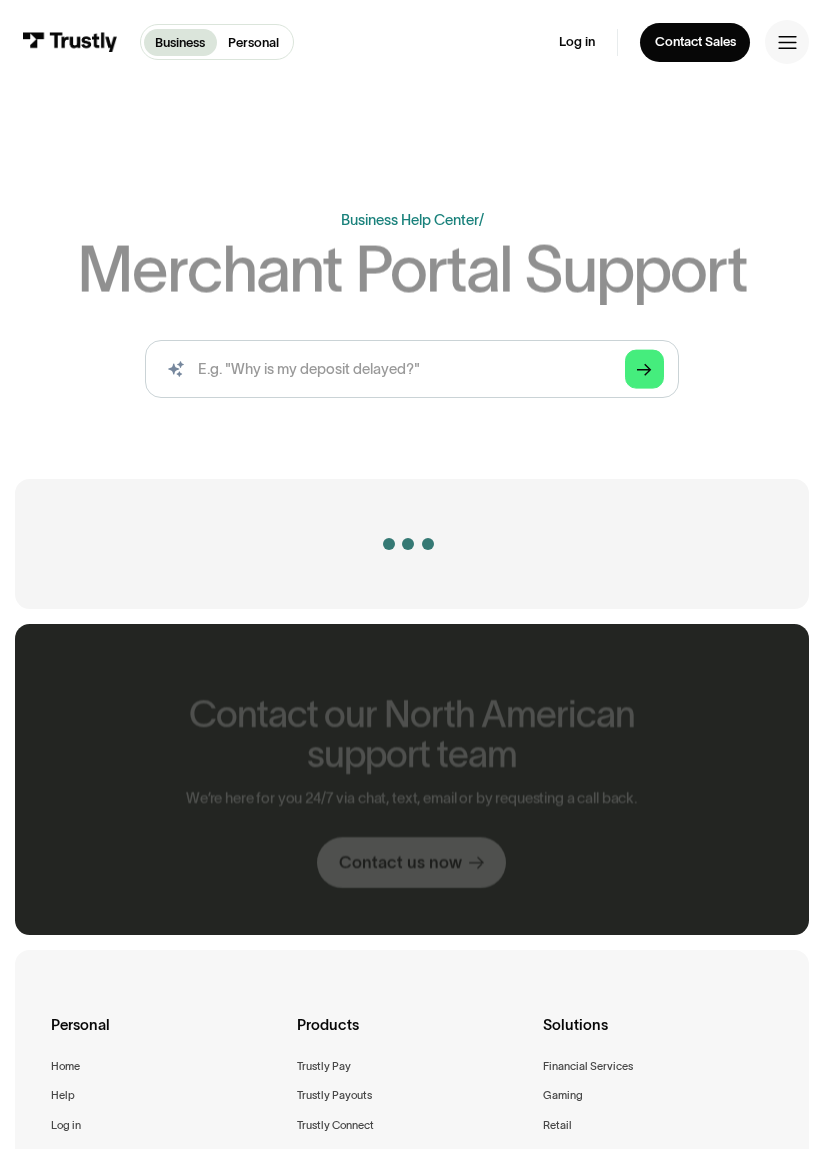 scroll, scrollTop: 0, scrollLeft: 0, axis: both 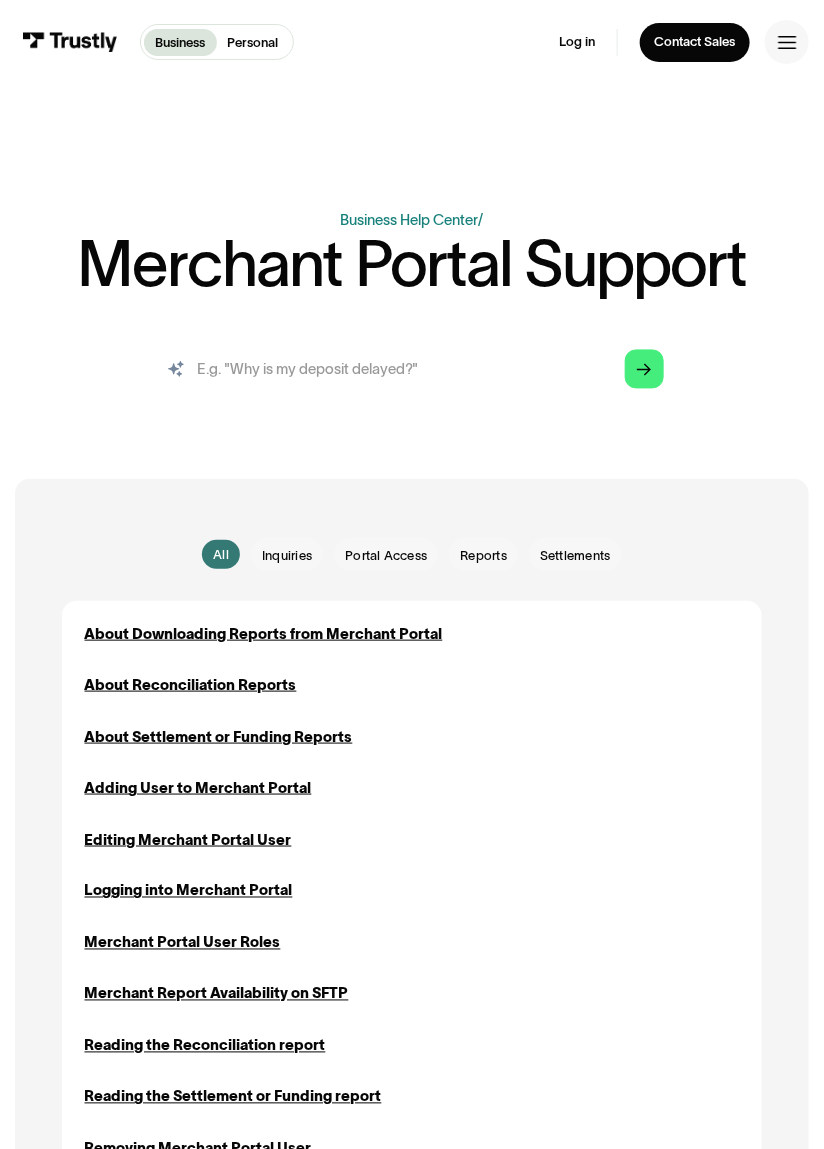 click at bounding box center (412, 369) 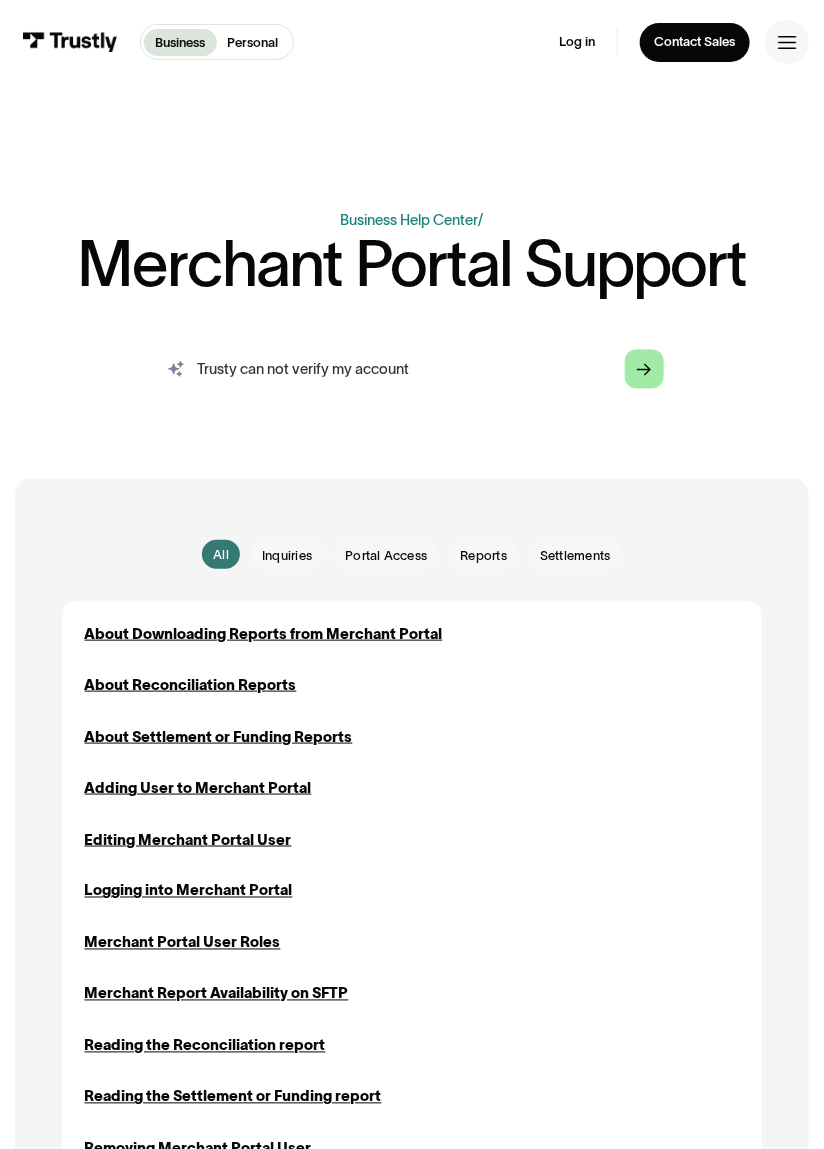 type on "Trusty can not verify my account" 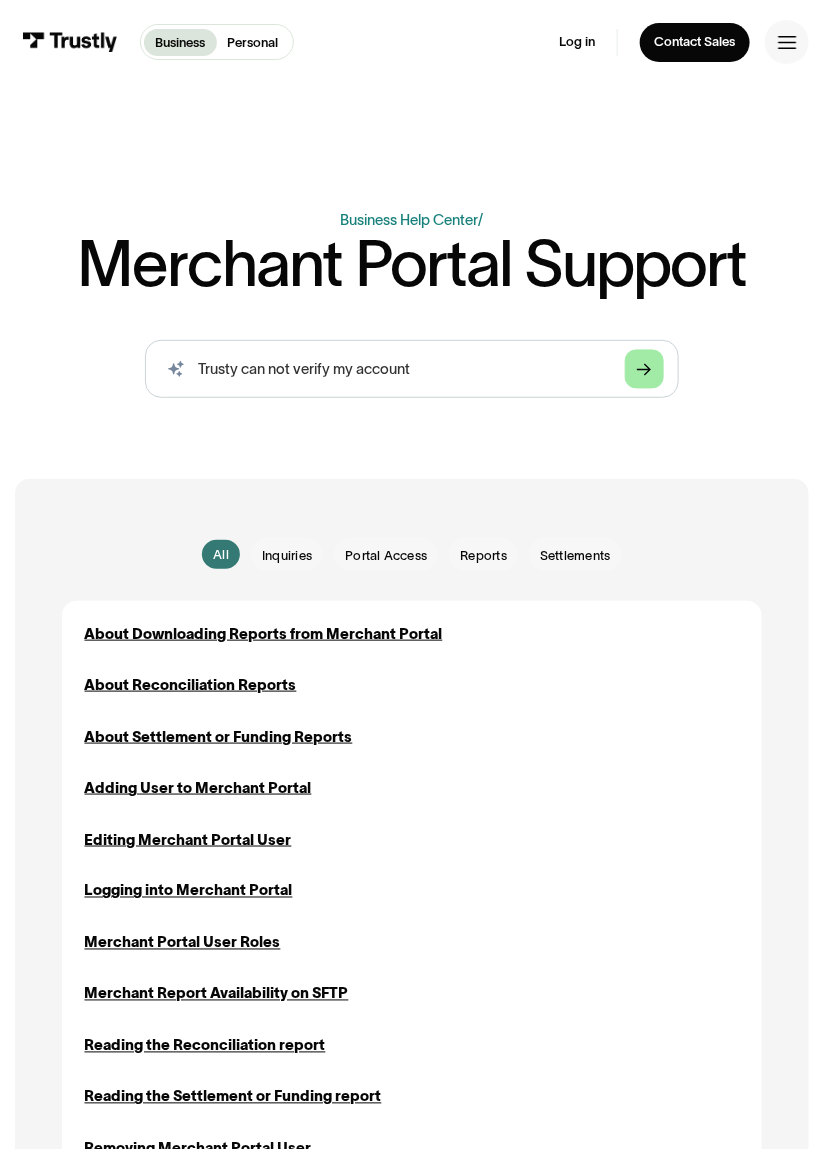 click on "Arrow Right" at bounding box center (644, 369) 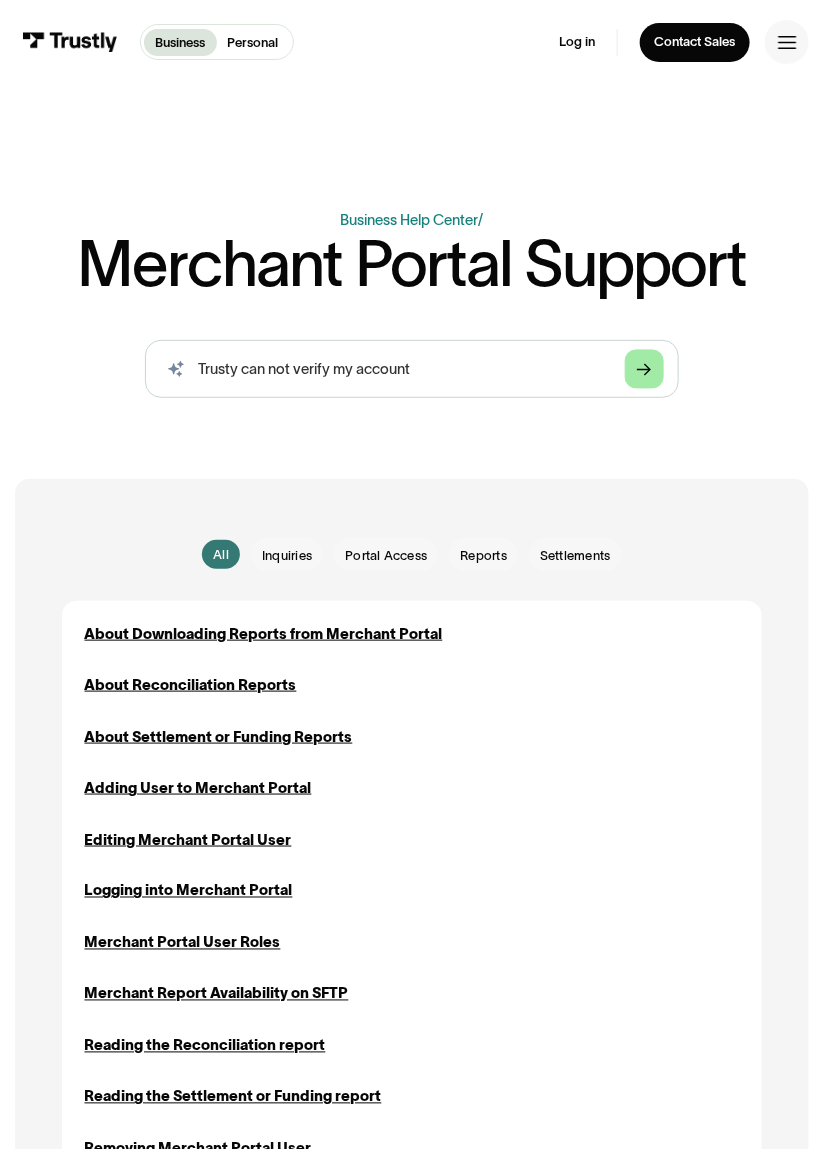 click on "Arrow Right" at bounding box center [644, 369] 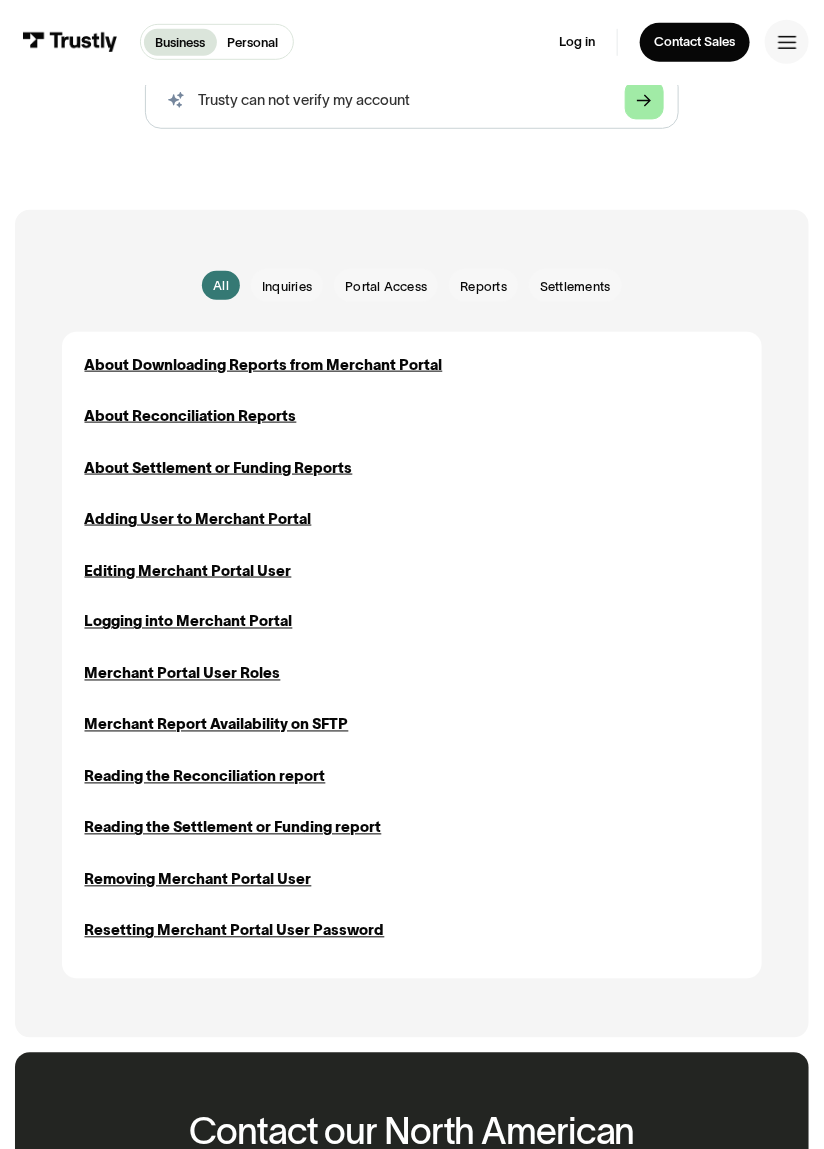 scroll, scrollTop: 268, scrollLeft: 0, axis: vertical 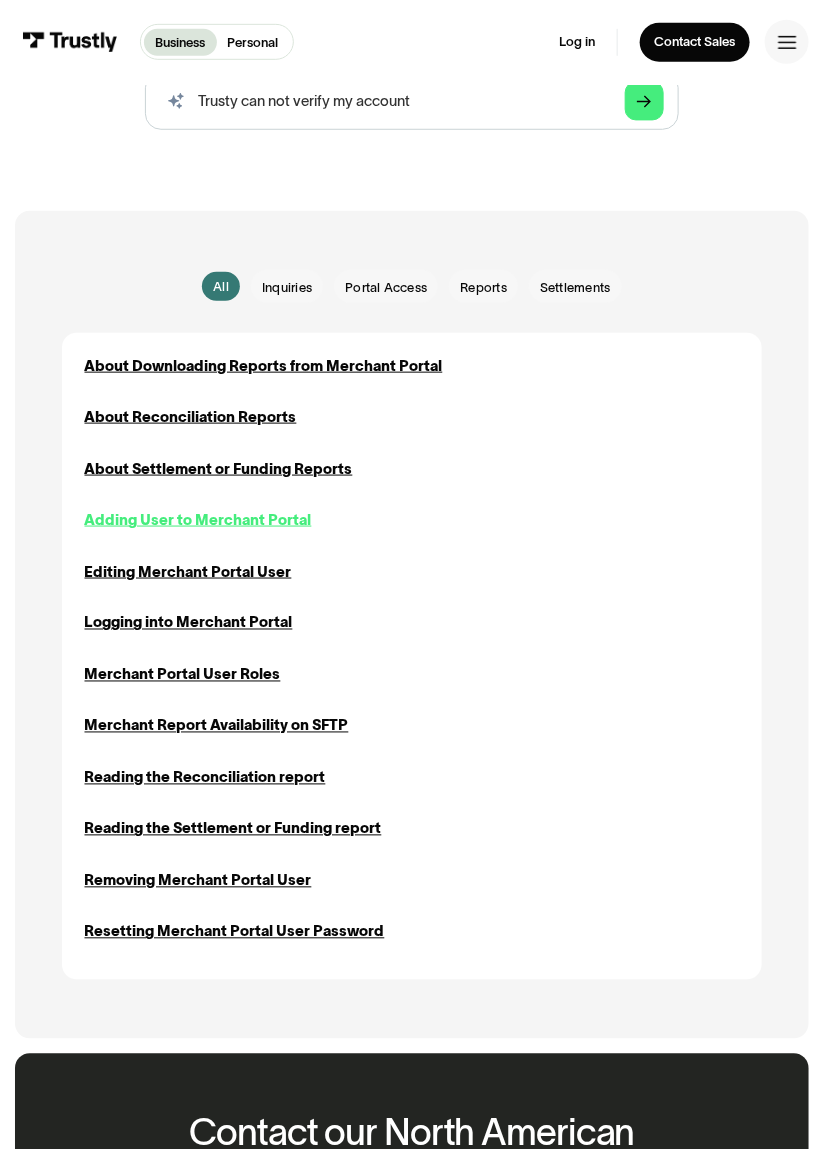 click on "Adding User to Merchant Portal" at bounding box center [198, 520] 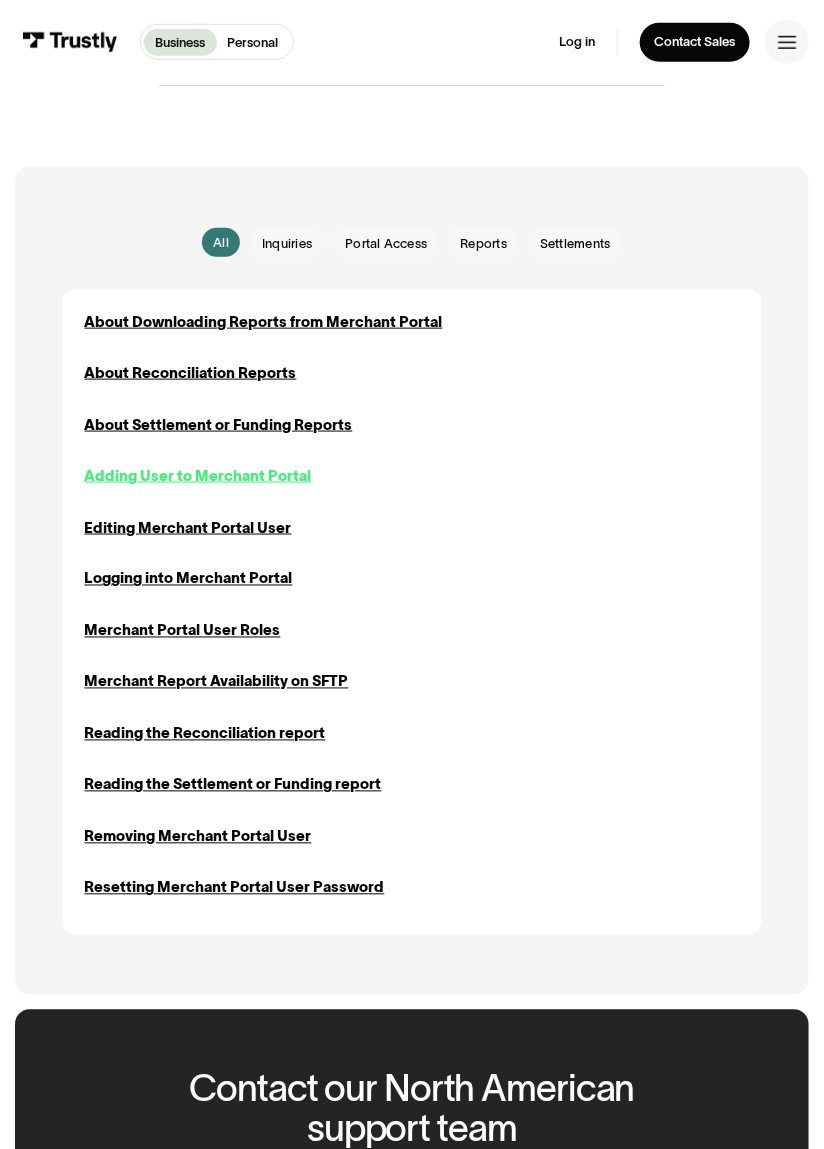 scroll, scrollTop: 364, scrollLeft: 0, axis: vertical 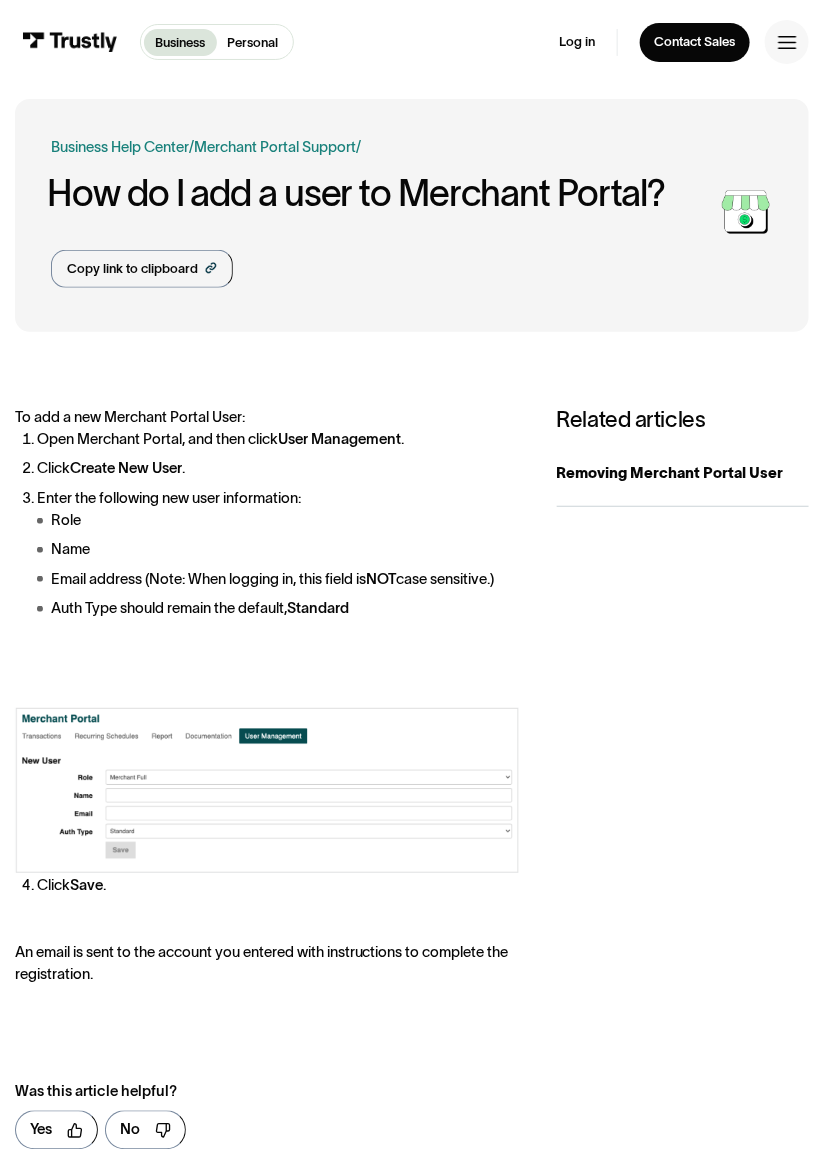click at bounding box center [70, 42] 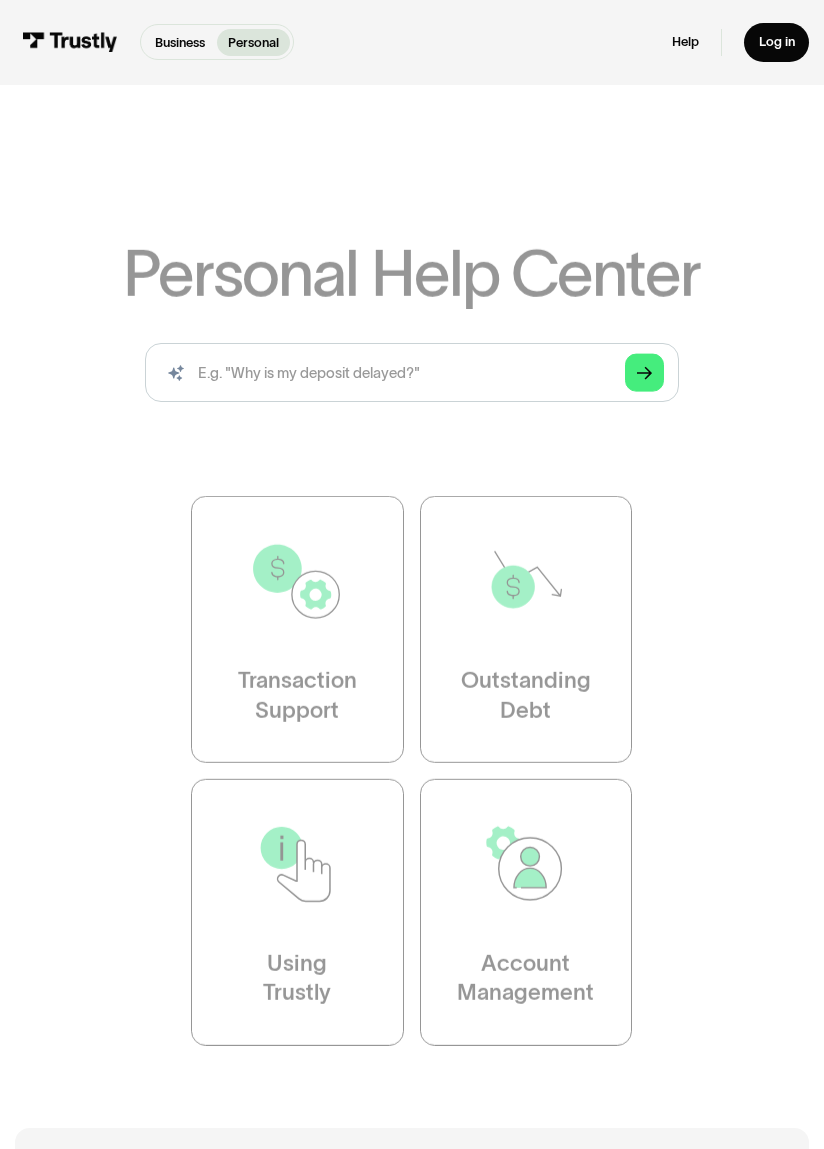 scroll, scrollTop: 0, scrollLeft: 0, axis: both 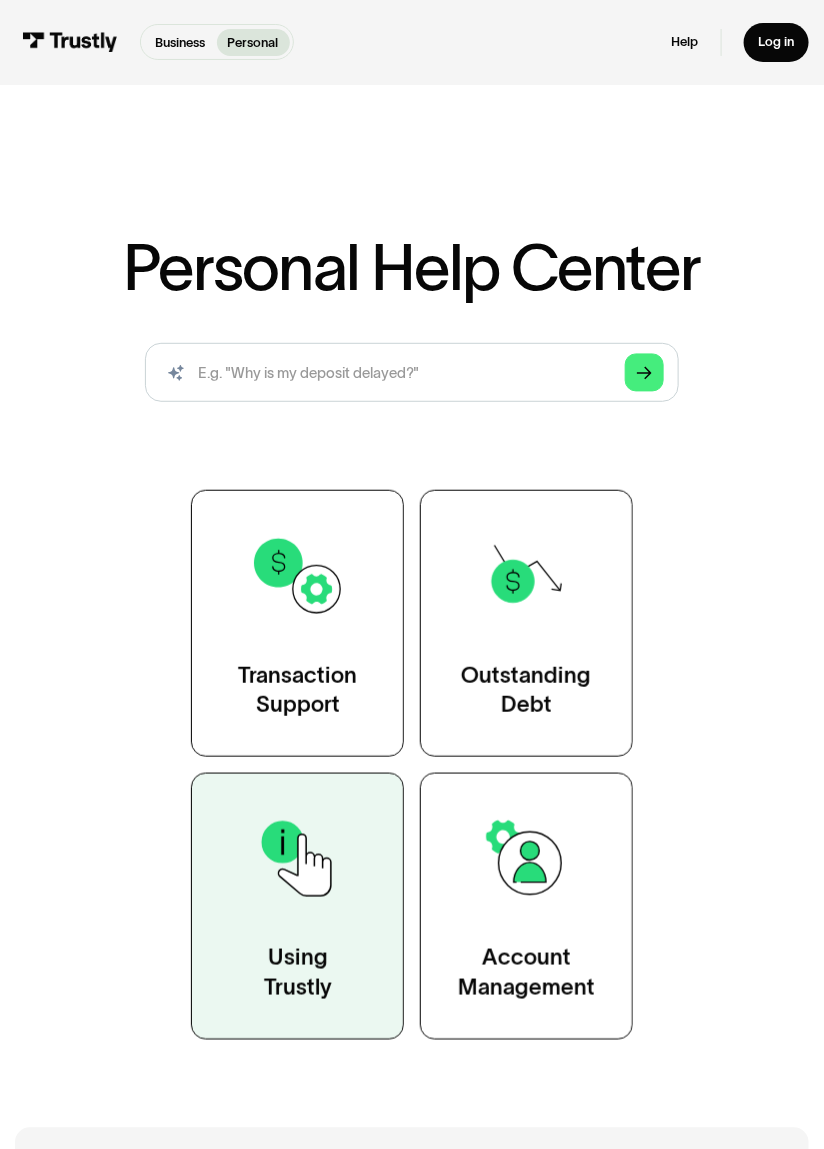 click on "Using Trustly" at bounding box center (297, 906) 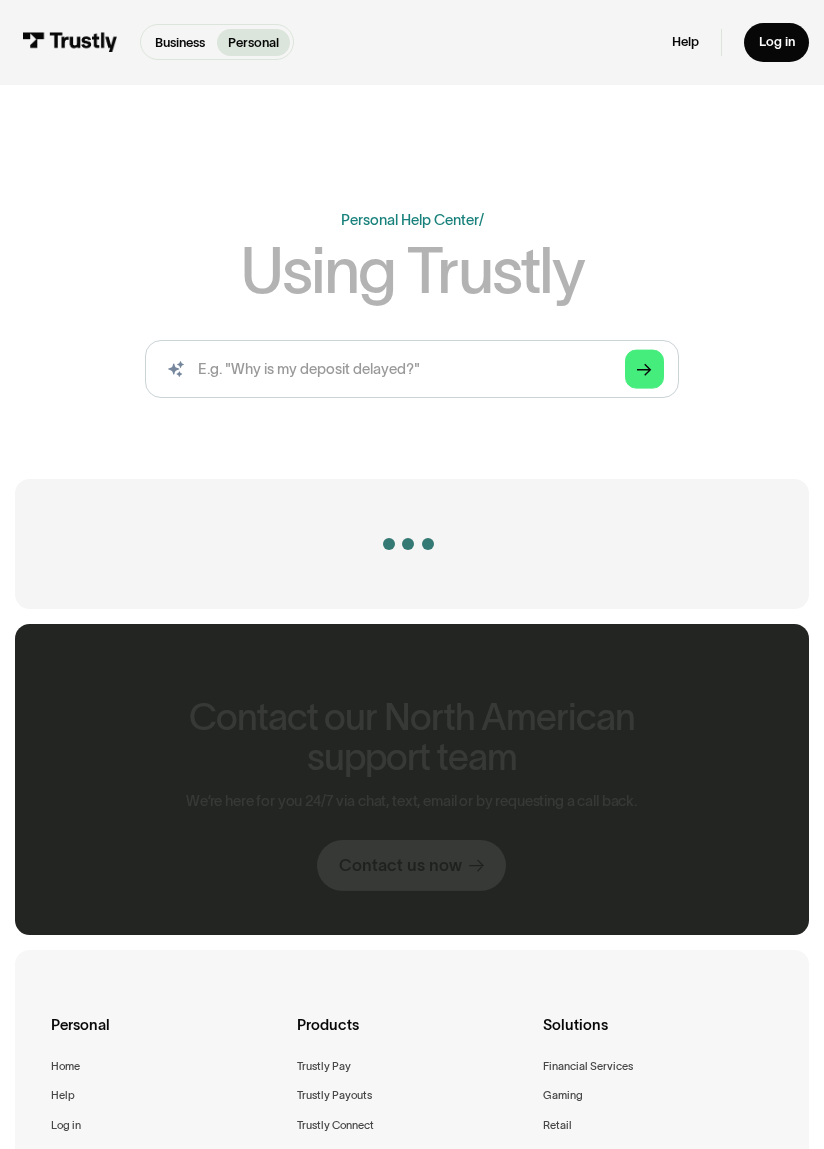 scroll, scrollTop: 0, scrollLeft: 0, axis: both 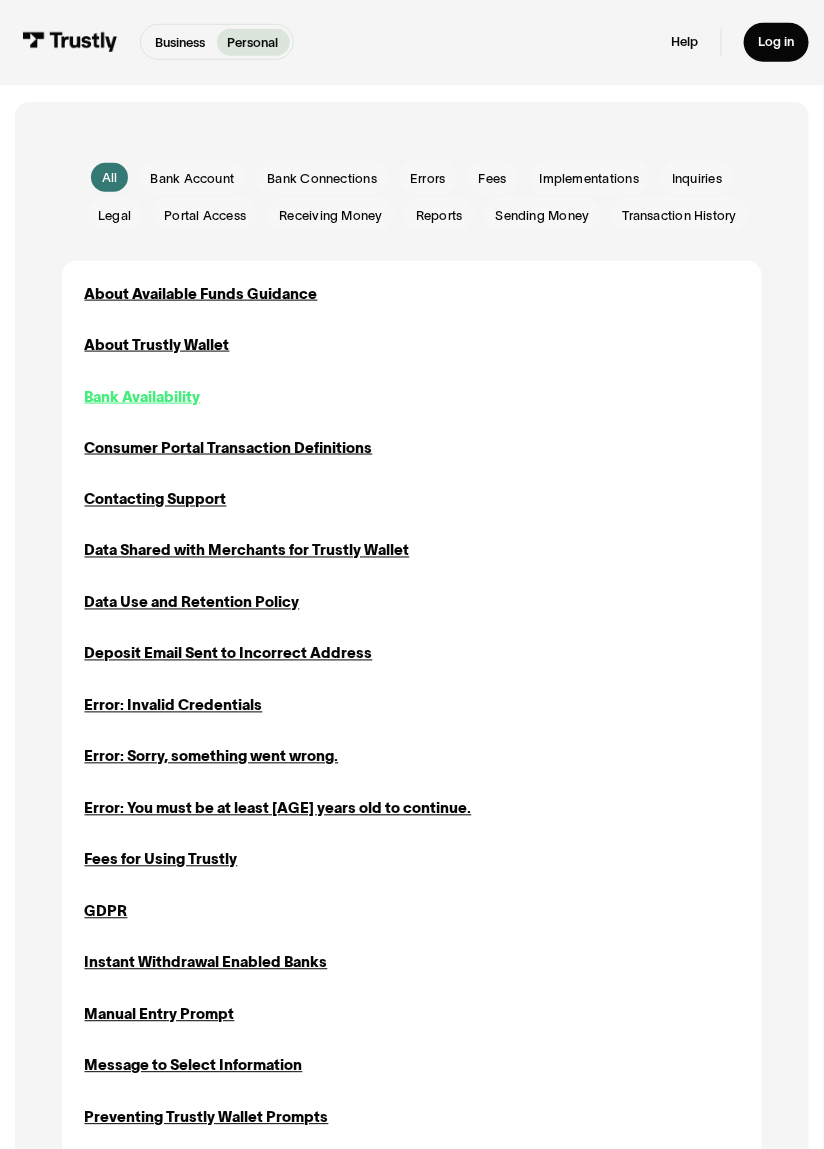 click on "Bank Availability" at bounding box center (143, 397) 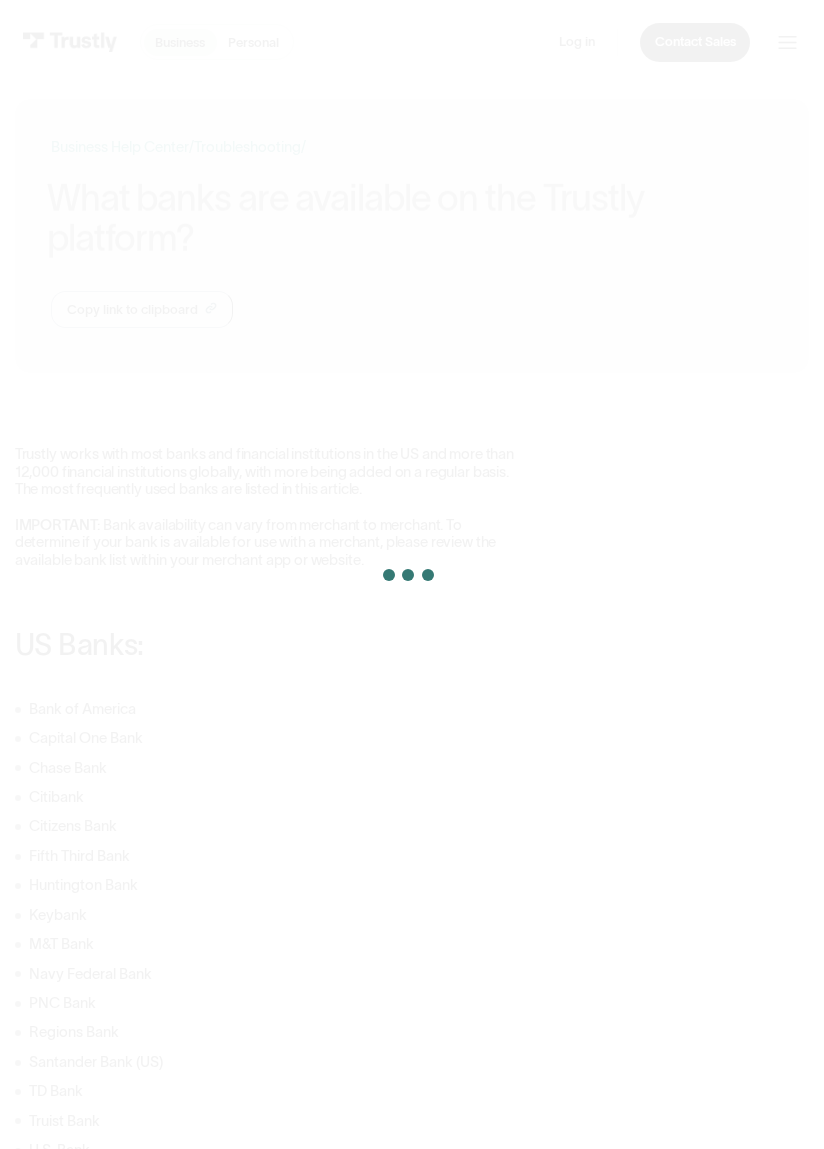 scroll, scrollTop: 0, scrollLeft: 0, axis: both 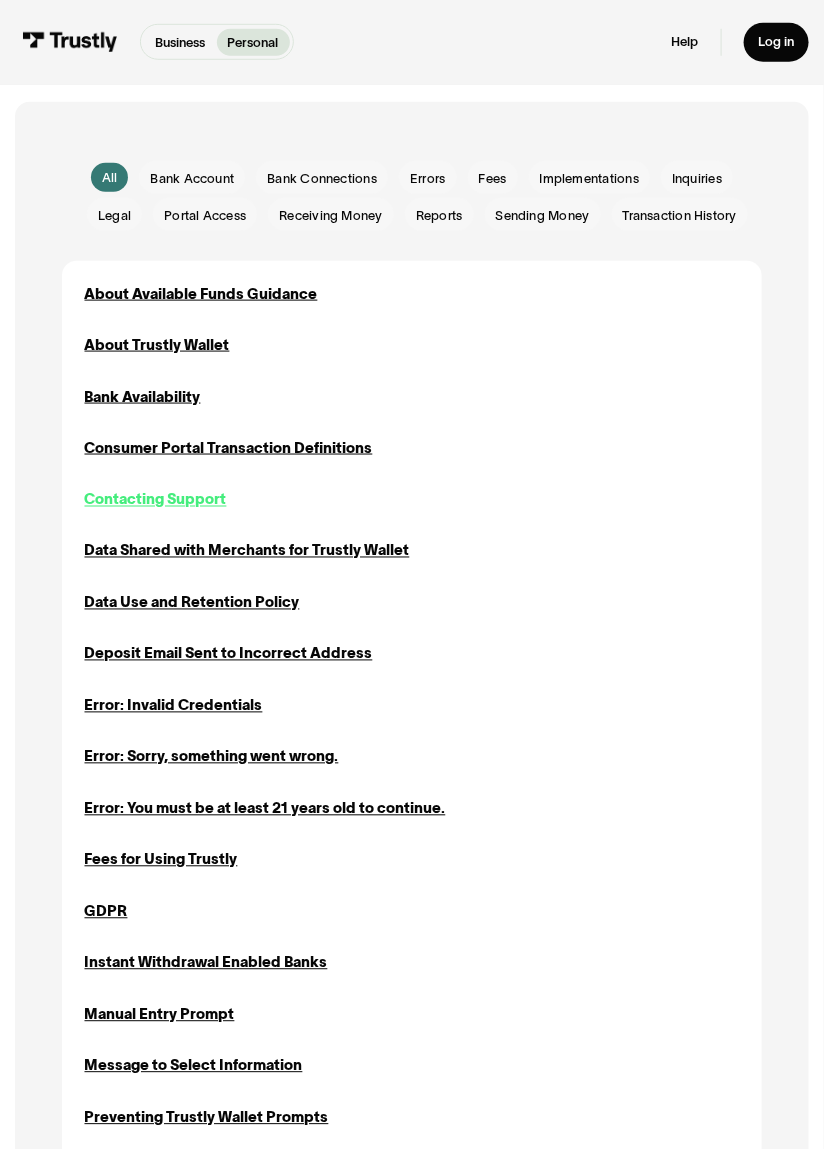 click on "Contacting Support" at bounding box center [156, 500] 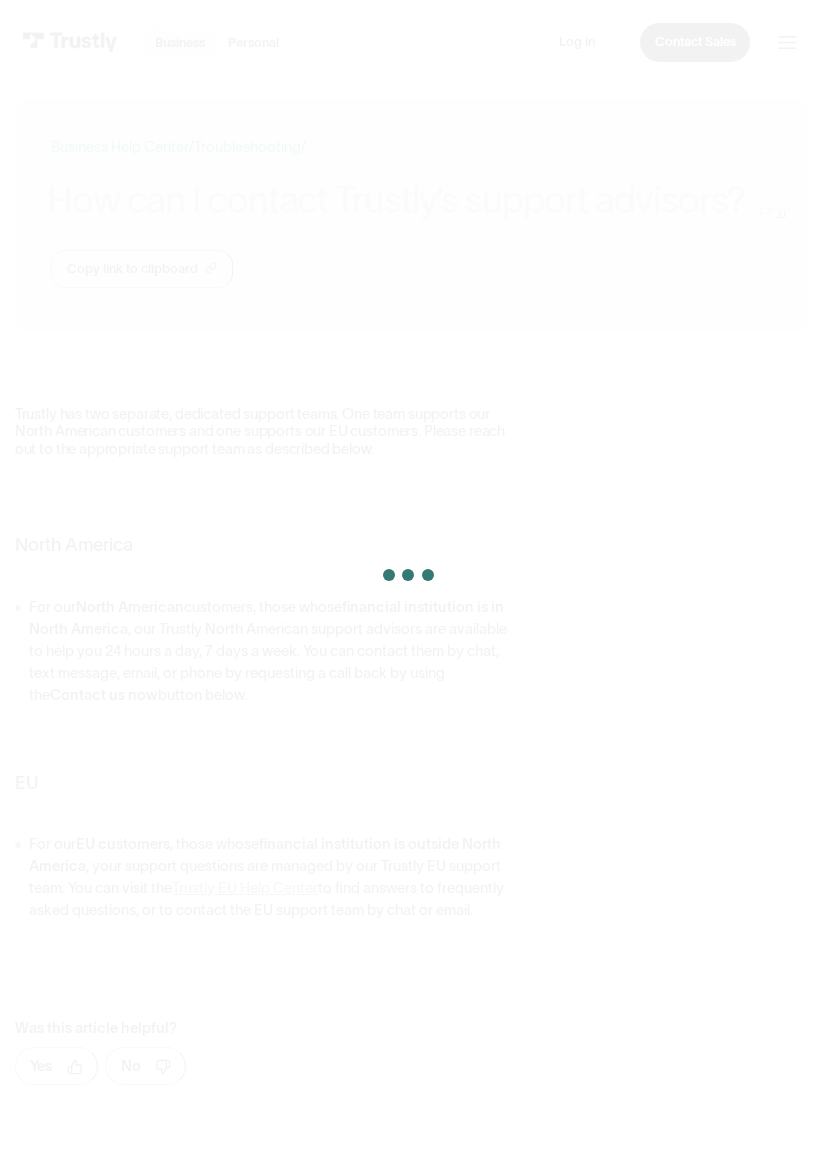 scroll, scrollTop: 0, scrollLeft: 0, axis: both 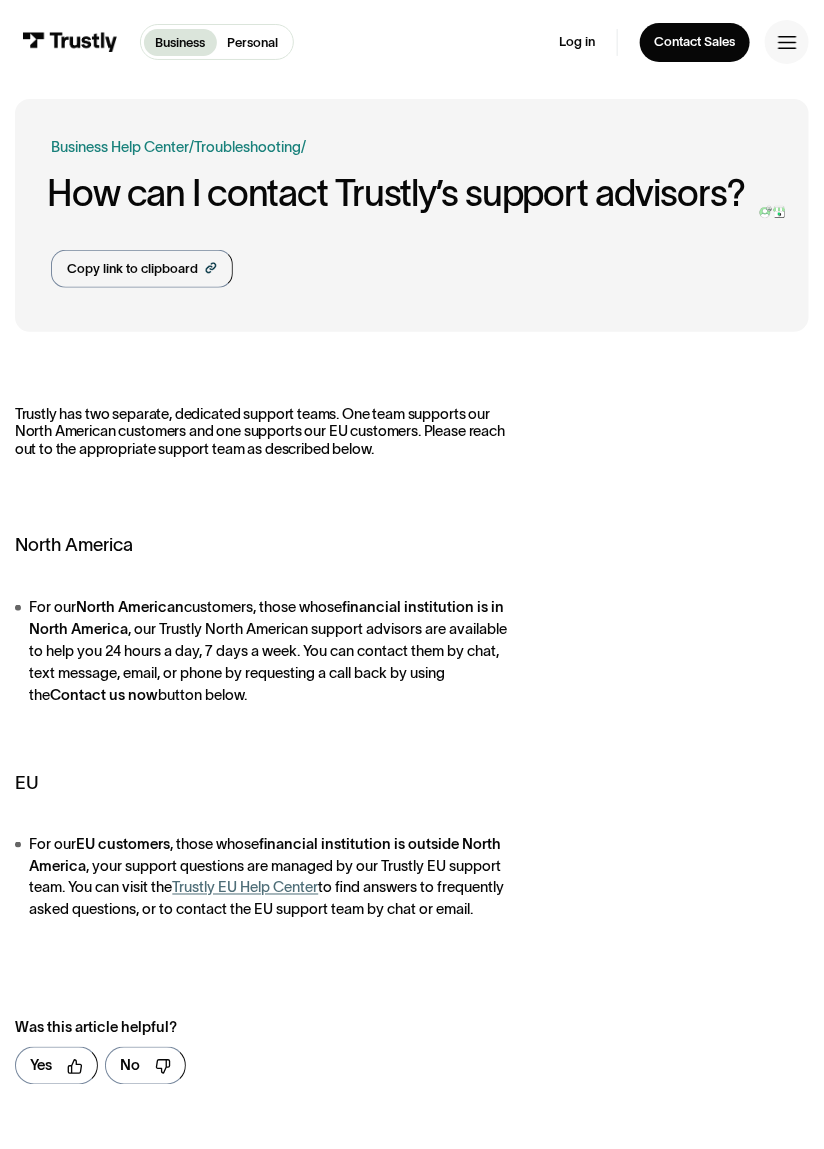 click on "For our  North American  customers, those whose  financial institution is in North America , our Trustly North American support advisors are available to help you 24 hours a day, 7 days a week. You can contact them by chat, text message, email, or phone by requesting a call back by using the  Contact us now  button below." at bounding box center [267, 651] 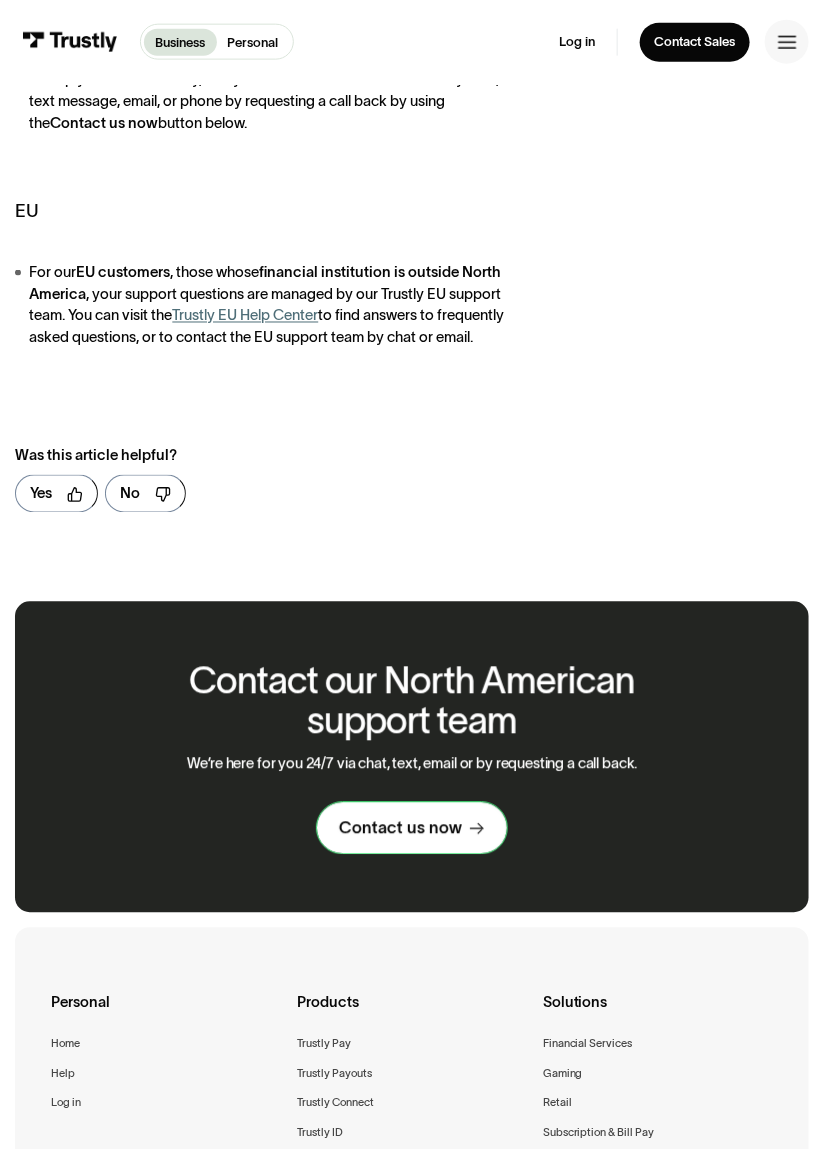 click on "Contact us now" at bounding box center (400, 851) 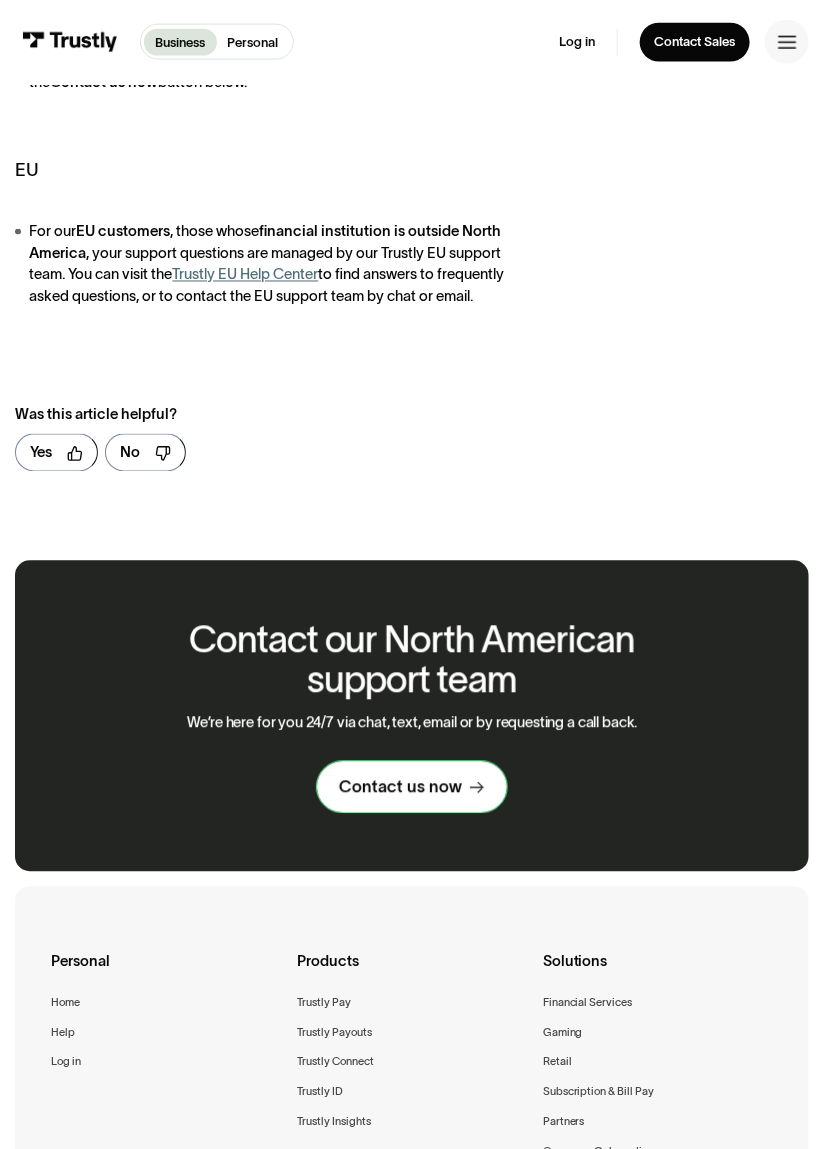 scroll, scrollTop: 668, scrollLeft: 0, axis: vertical 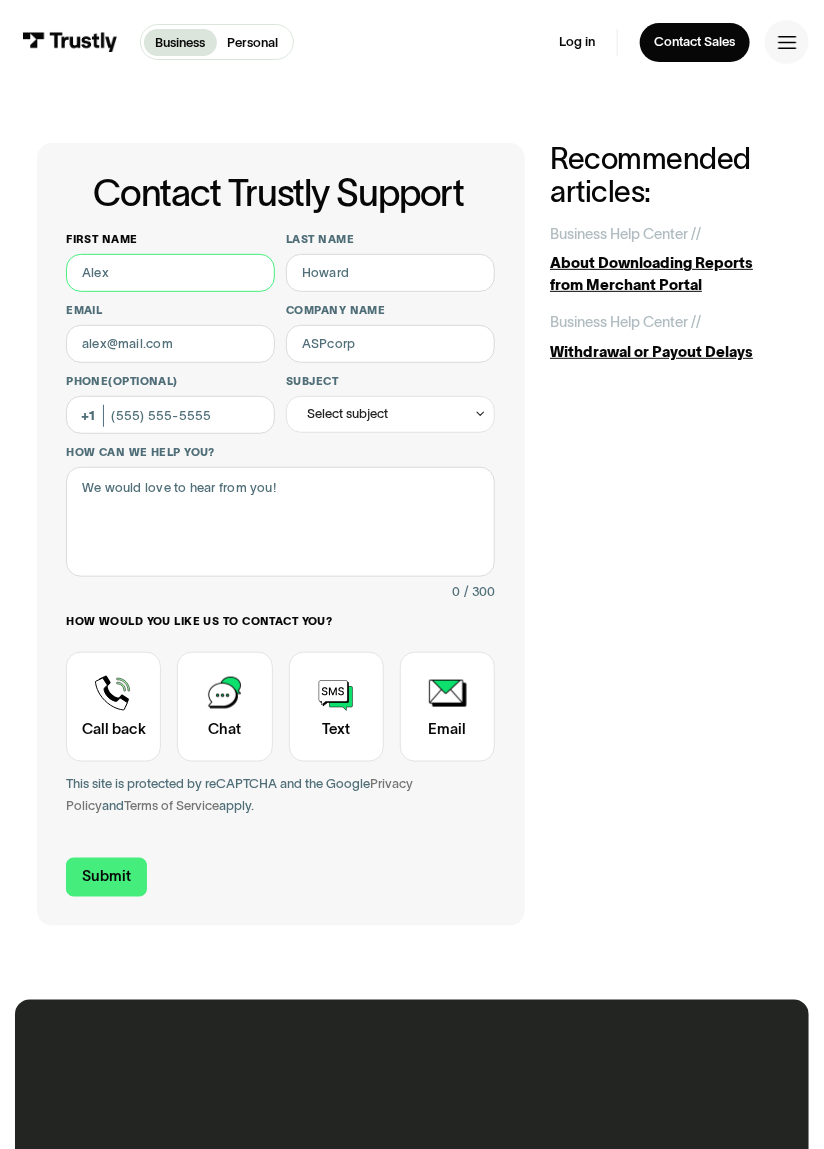 click on "••••• ••••" at bounding box center [170, 273] 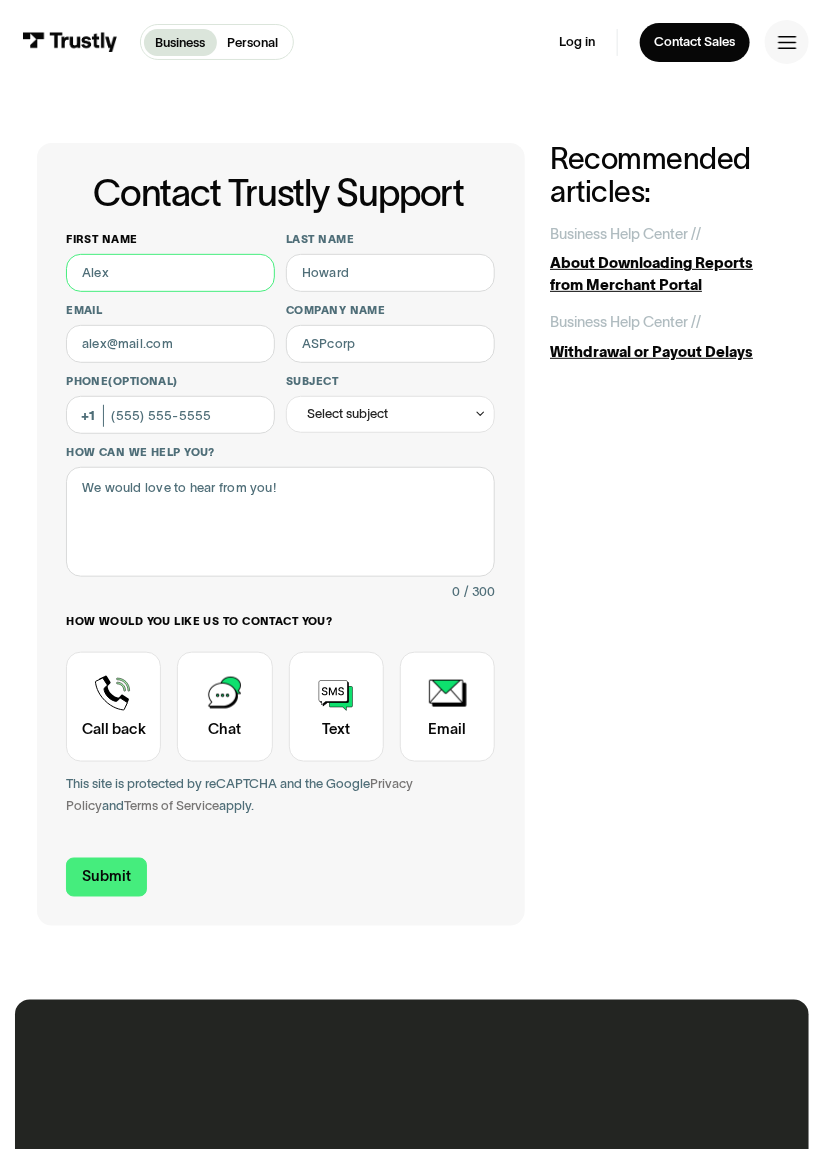 type on "•••••" 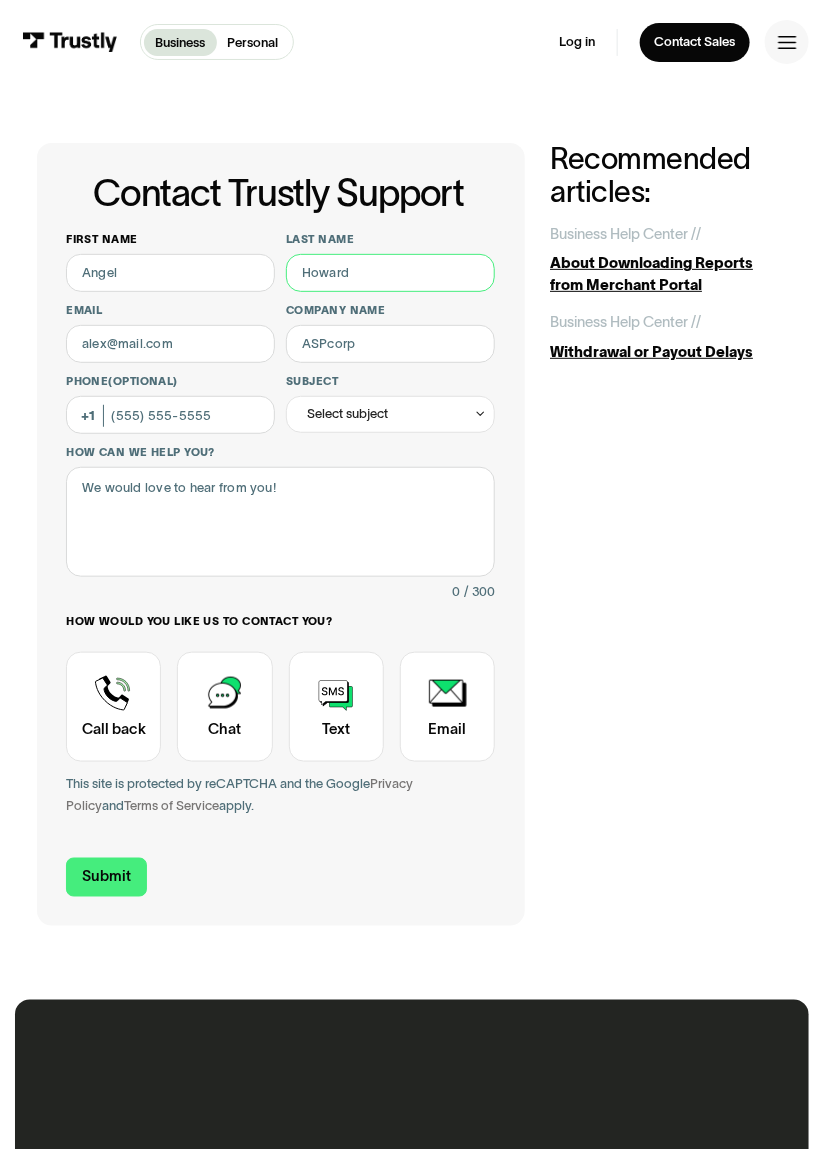 type on "••••" 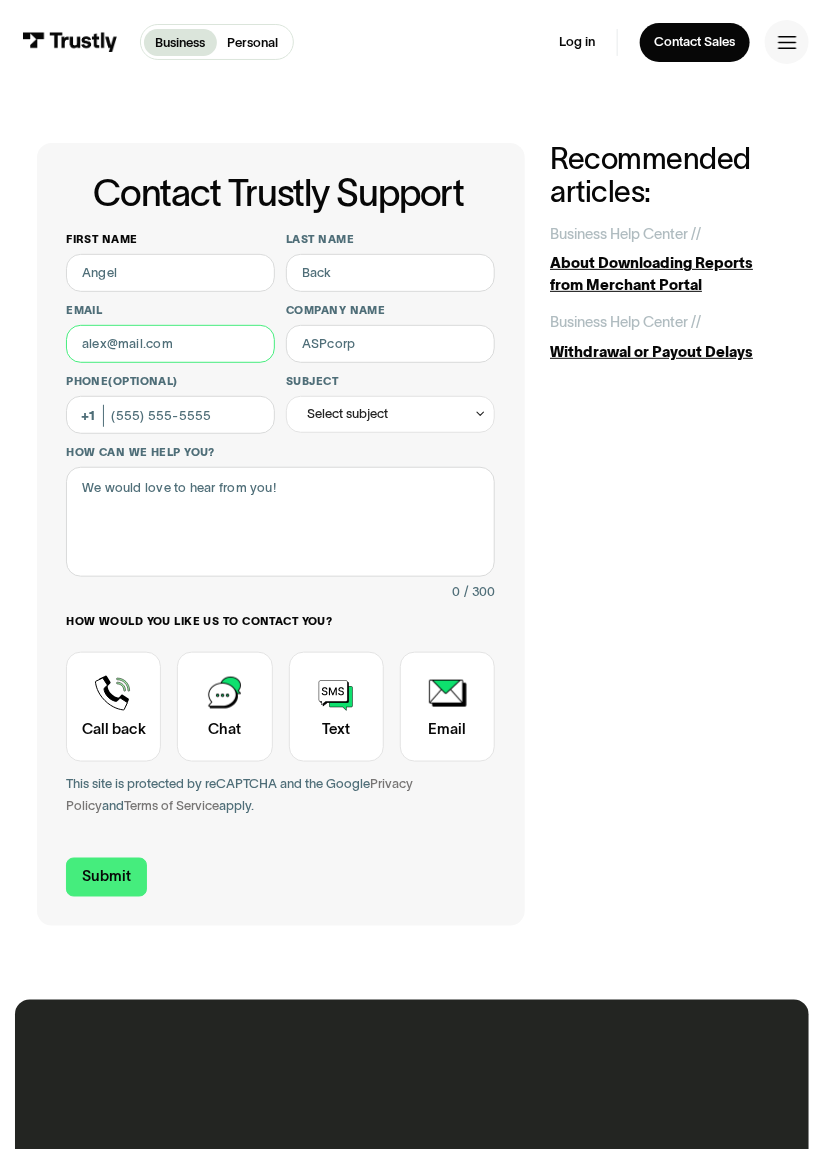type on "•••••••••••••••••••••••••" 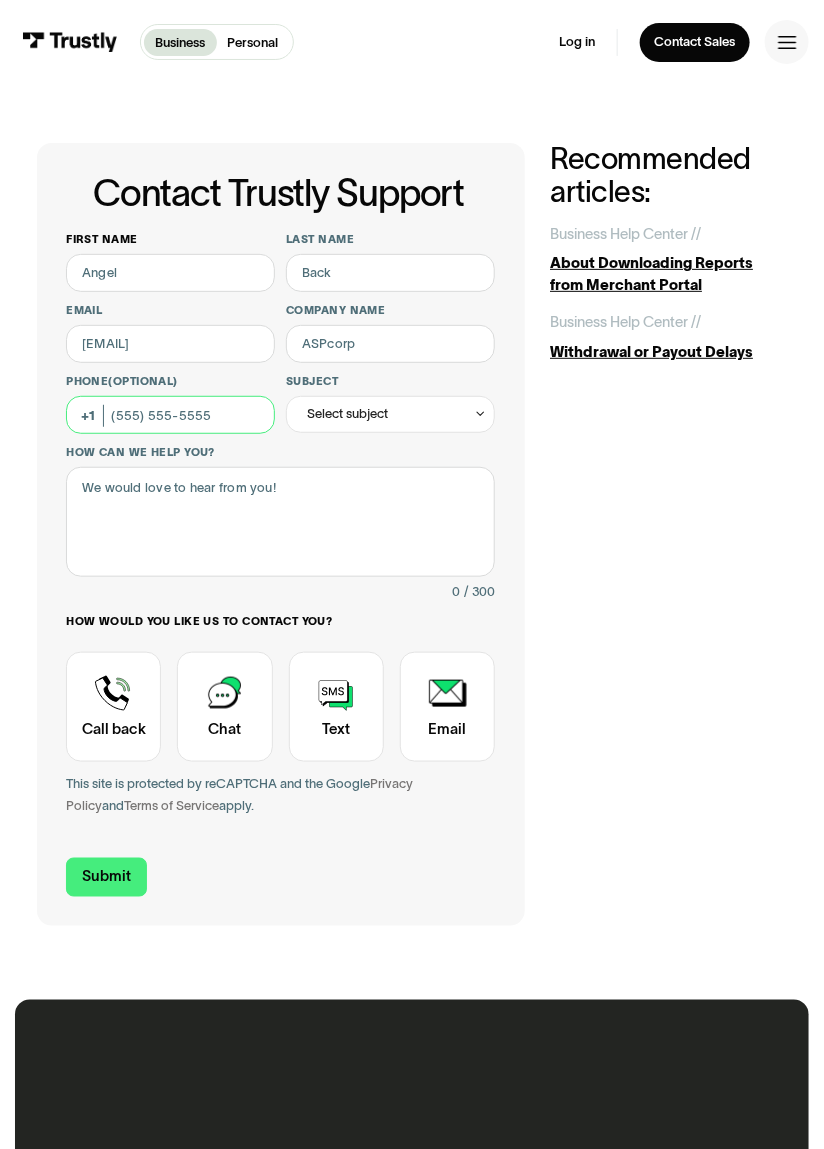 type on "••••• ••••••••" 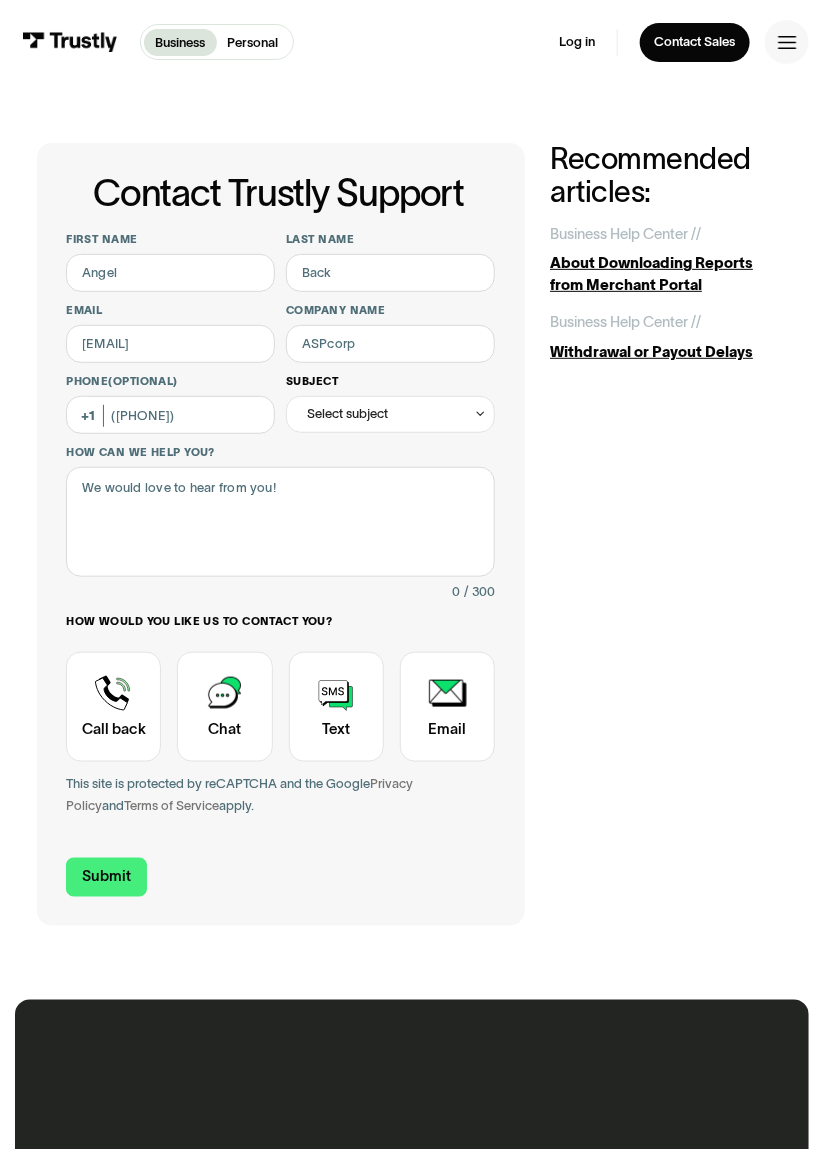 click on "•••••• •••••••" at bounding box center [390, 414] 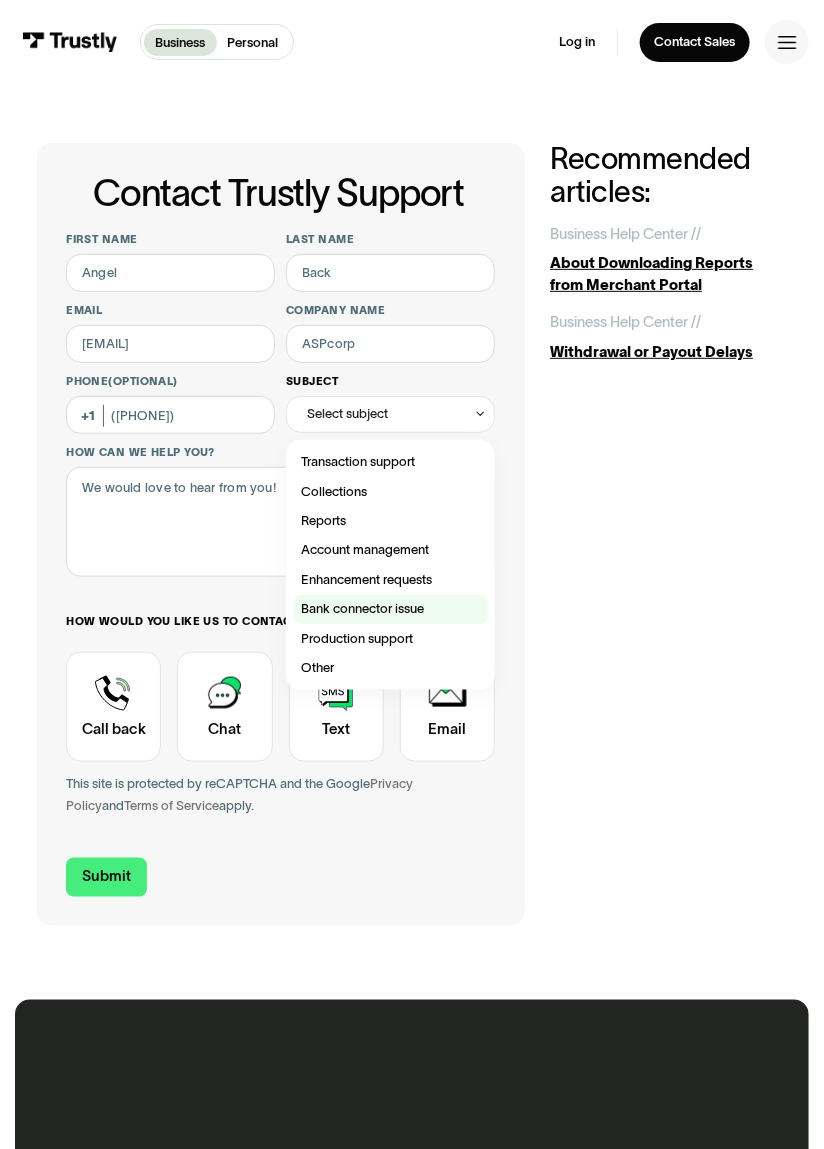 click at bounding box center (391, 461) 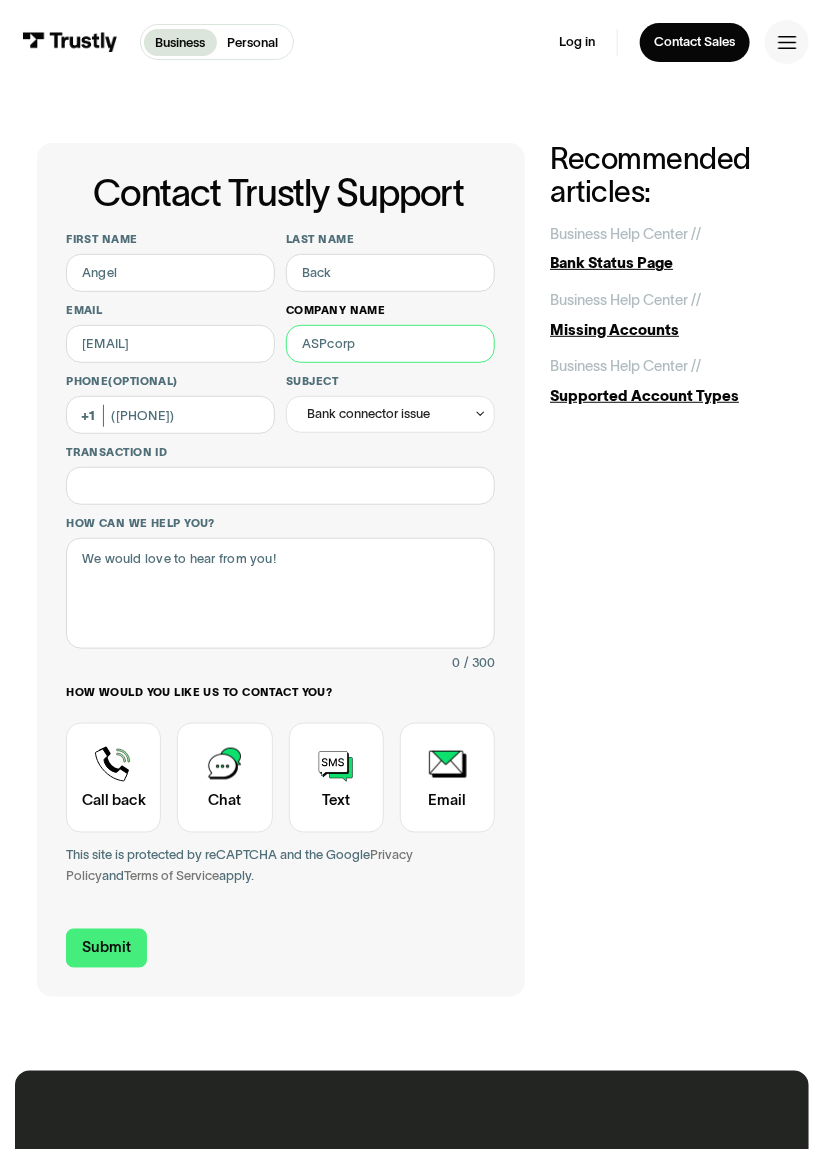 click on "••••••• ••••" at bounding box center (390, 344) 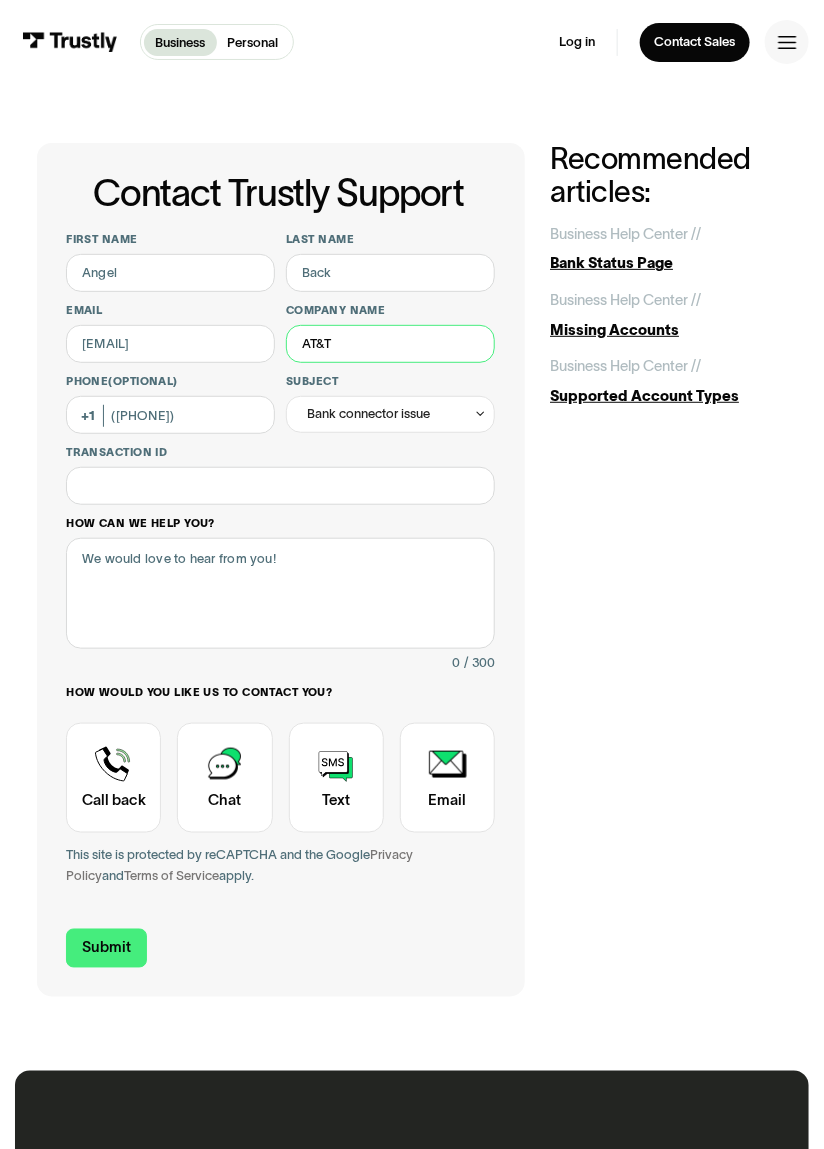 type on "••••" 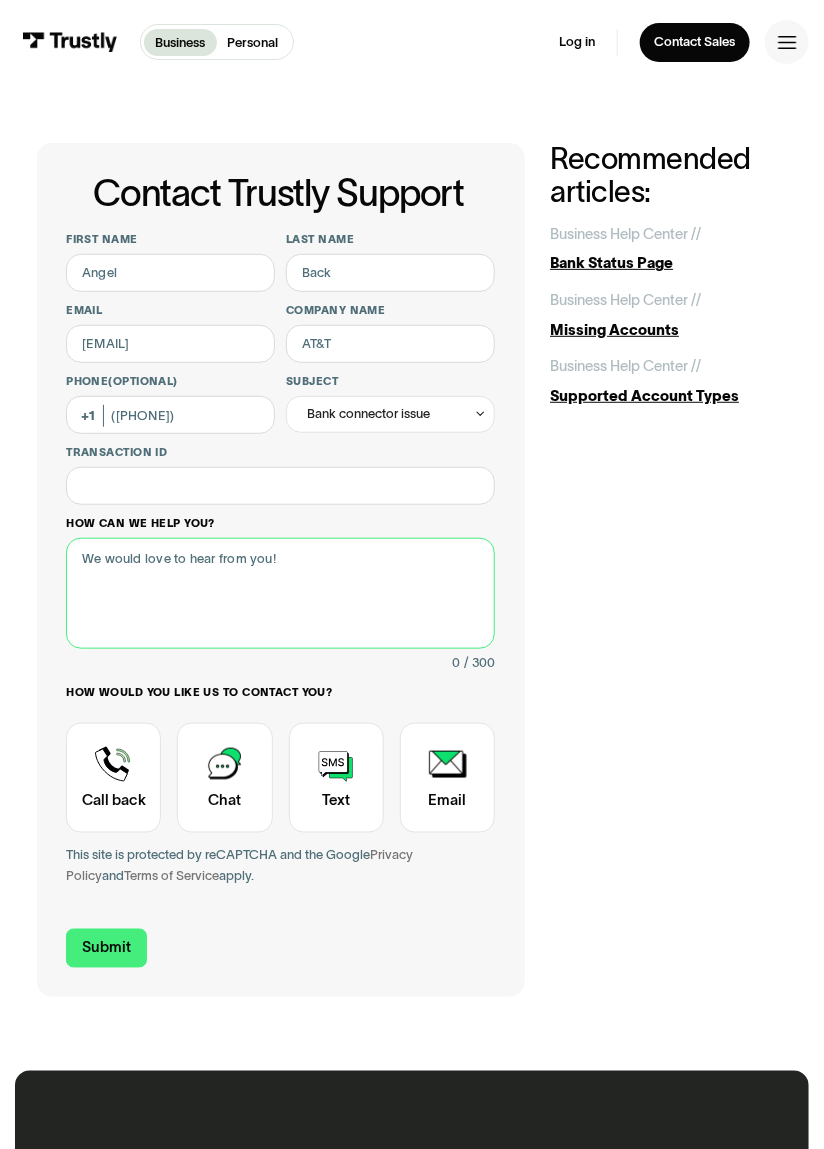 click on "••• ••• •• •••• ••••" at bounding box center (280, 593) 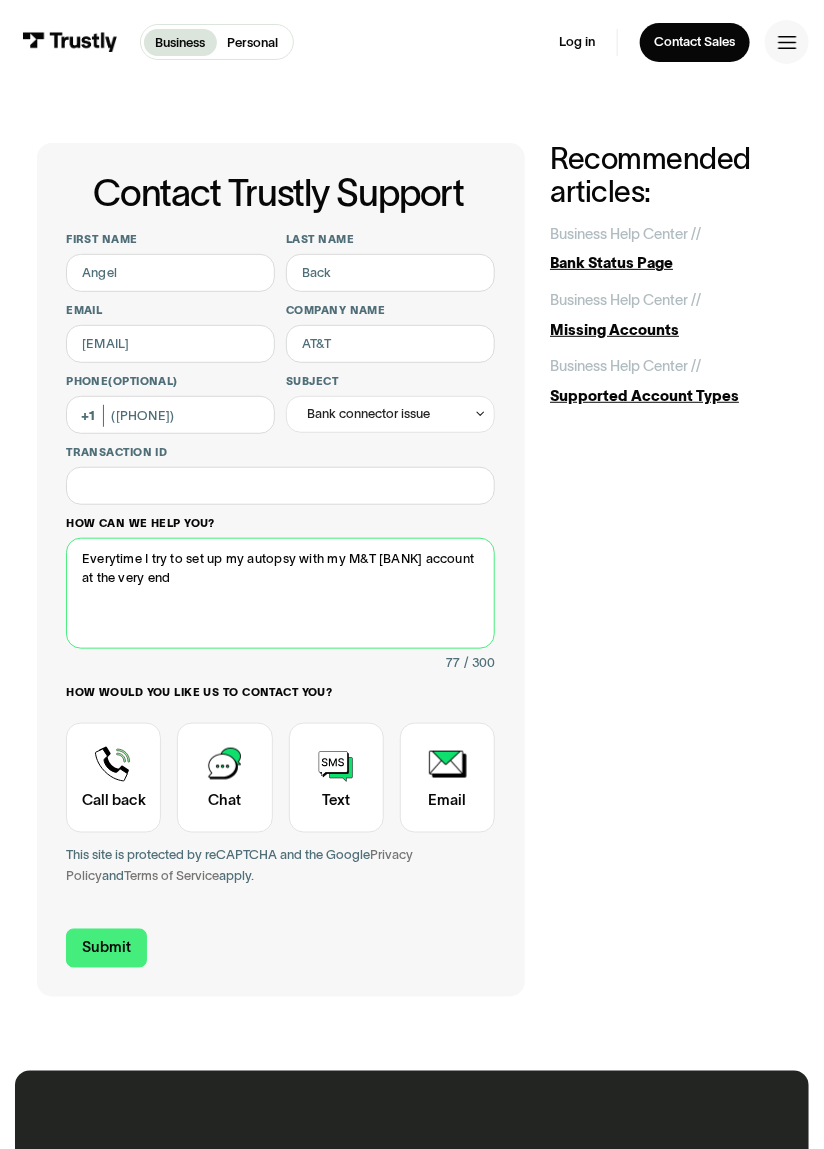click on "••••••••• • ••• •• ••• •• •• ••••••• •••• •• ••• •••• ••••••• •• ••• •••• •••" at bounding box center [280, 593] 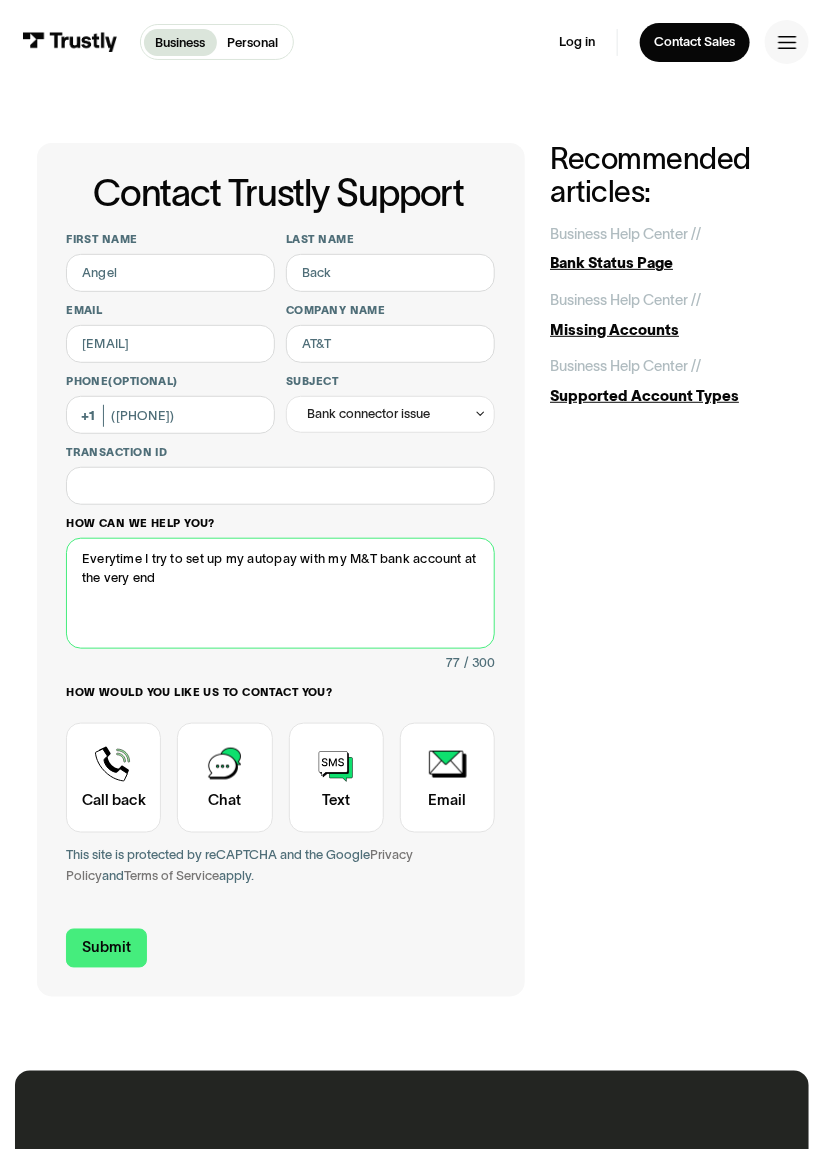 click on "••••••••• • ••• •• ••• •• •• ••••••• •••• •• ••• •••• ••••••• •• ••• •••• •••" at bounding box center [280, 593] 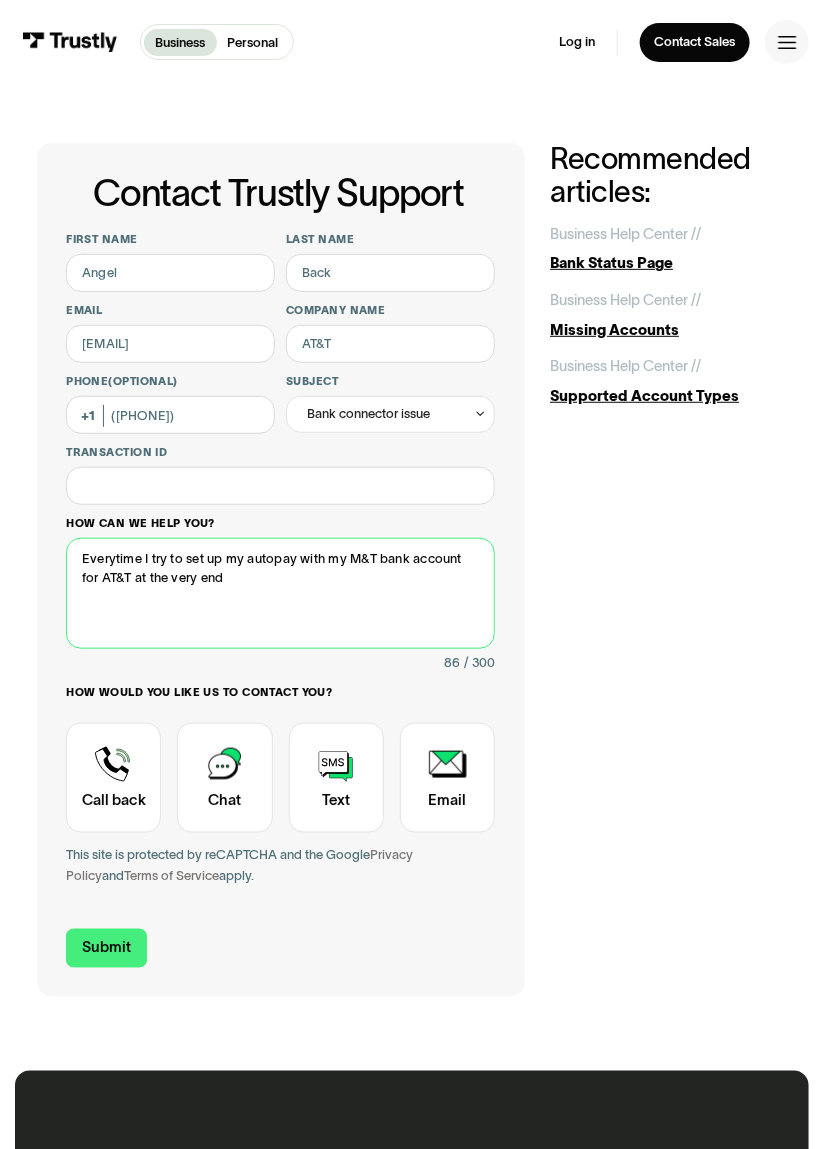 click on "••••••••• • ••• •• ••• •• •• ••••••• •••• •• ••• •••• ••••••• ••• •••• •• ••• •••• •••" at bounding box center [280, 593] 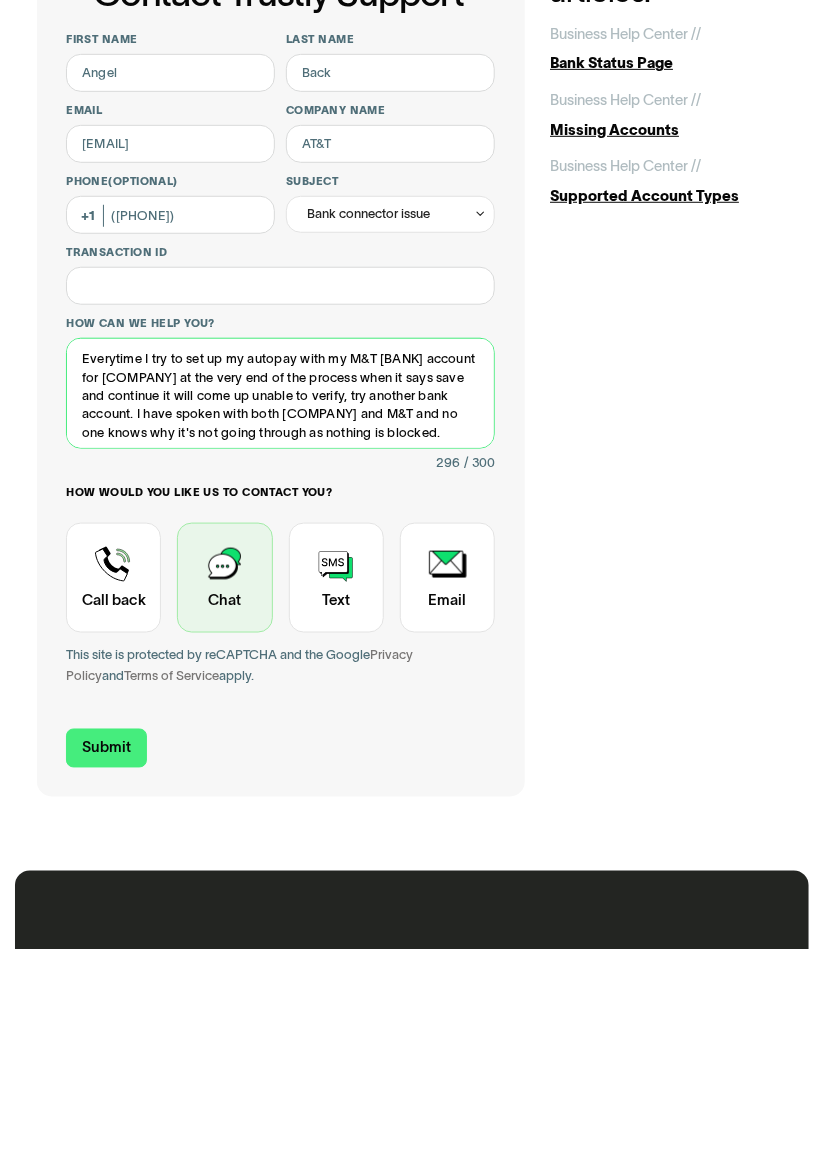 type on "••••••••• • ••• •• ••• •• •• ••••••• •••• •• ••• •••• ••••••• ••• •••• •• ••• •••• ••• •• ••• ••••••• •••• •• •••• •••• ••• •••••••• •• •••• •••• •• •••••• •• ••••••• ••• ••••••• •••• •••••••• • •••• •••••• •••• •••• •••• ••• ••• ••• •• ••• ••••• ••• •••• ••• ••••• ••••••• •• ••••••• •• ••••••••" 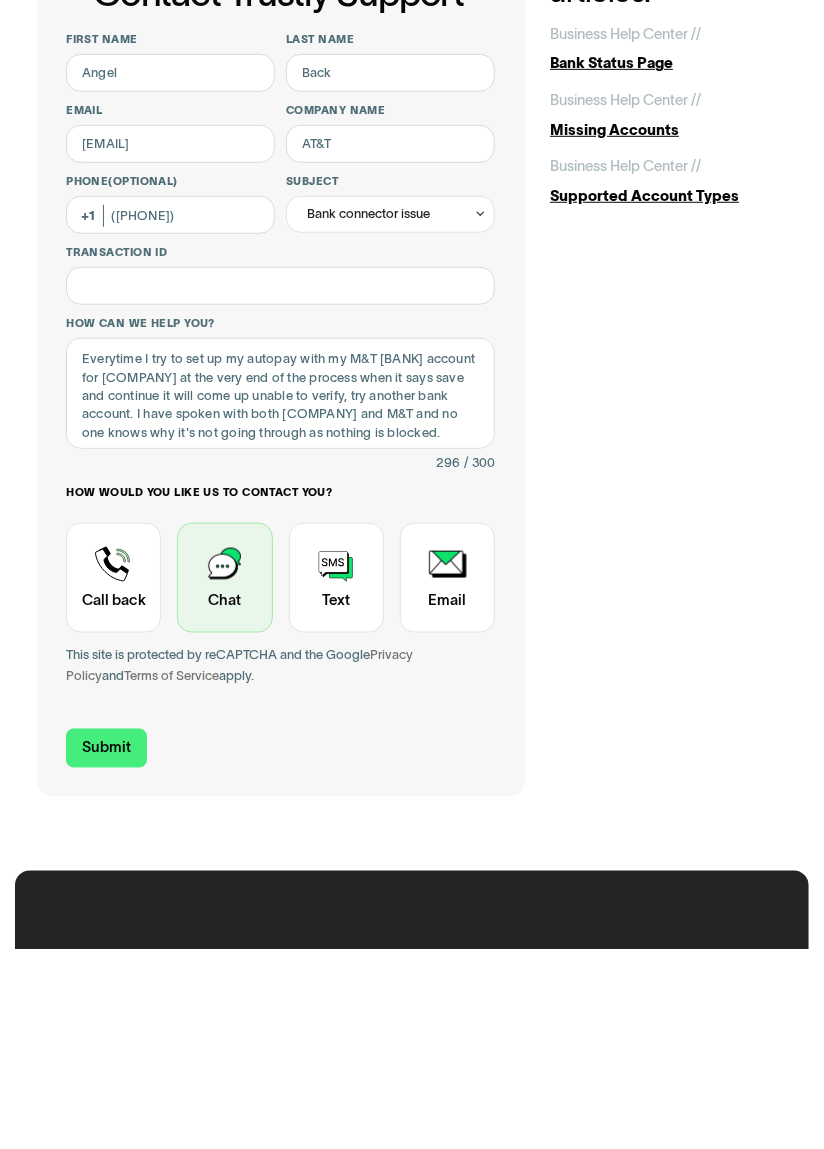click at bounding box center [224, 778] 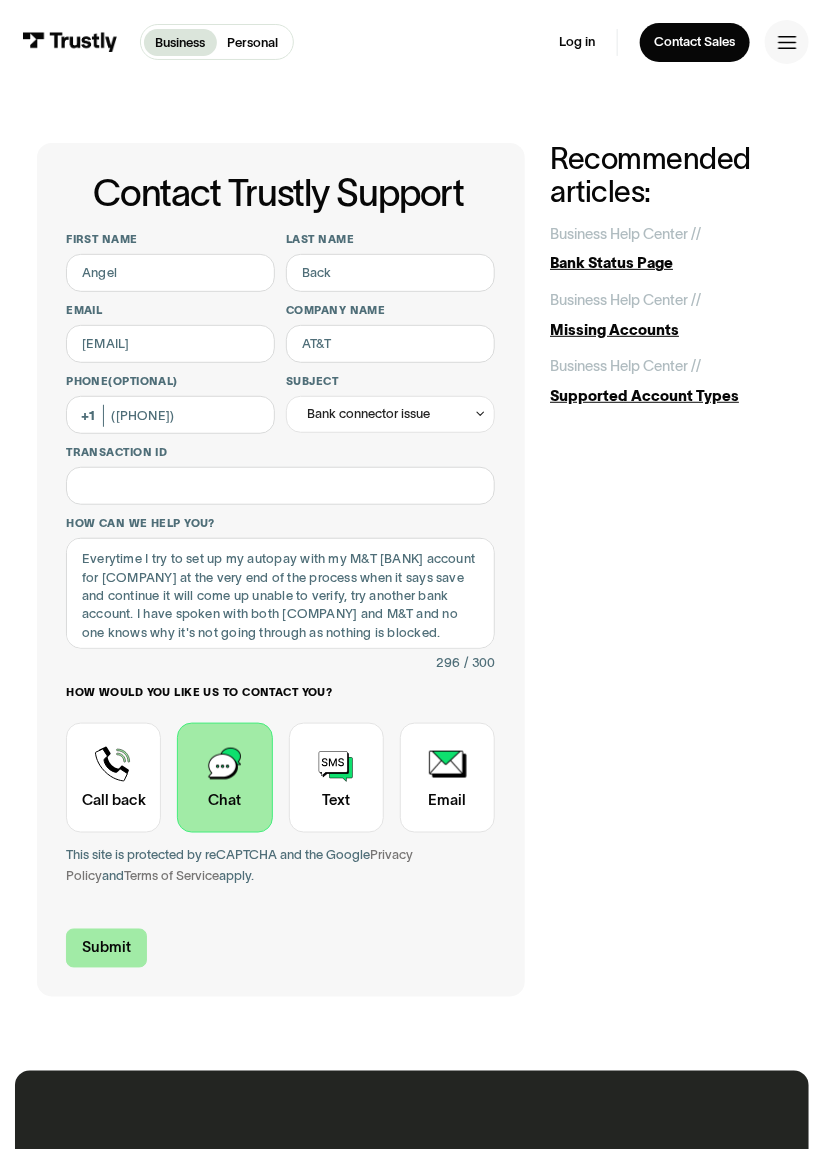 click on "••••••" at bounding box center [105, 948] 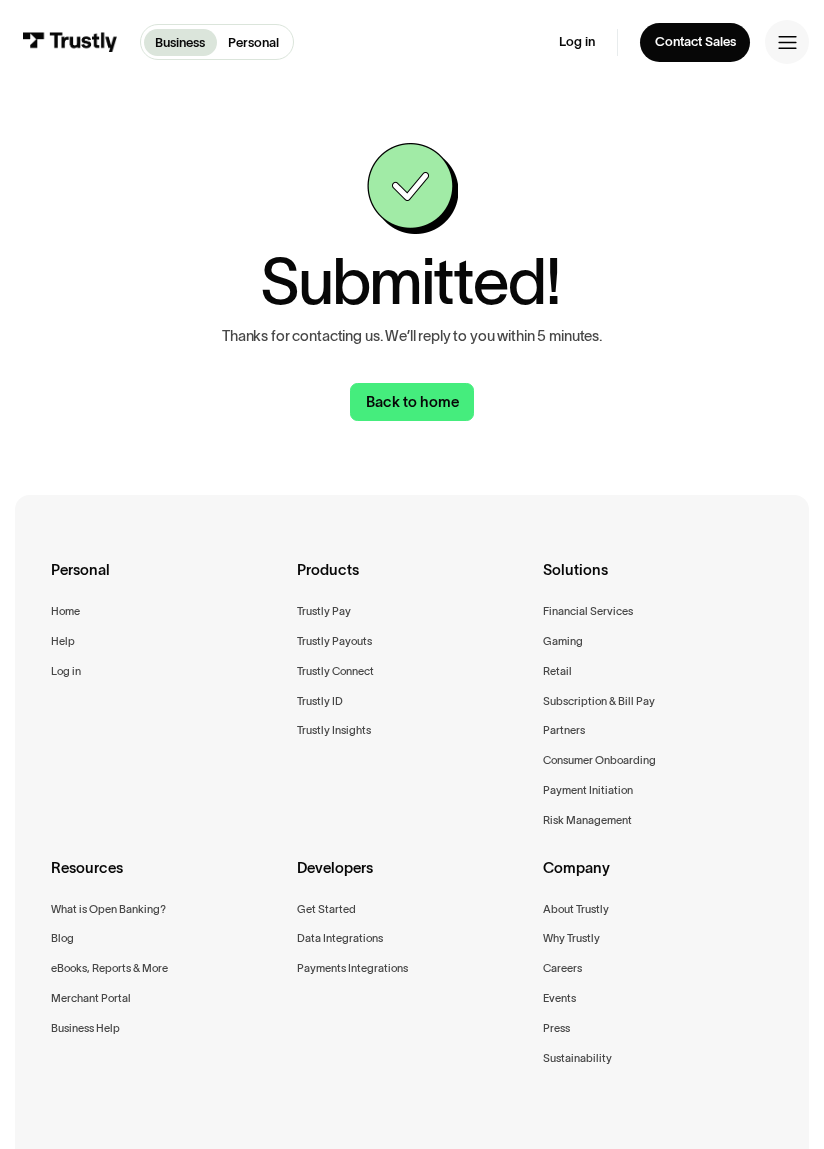 scroll, scrollTop: 0, scrollLeft: 0, axis: both 